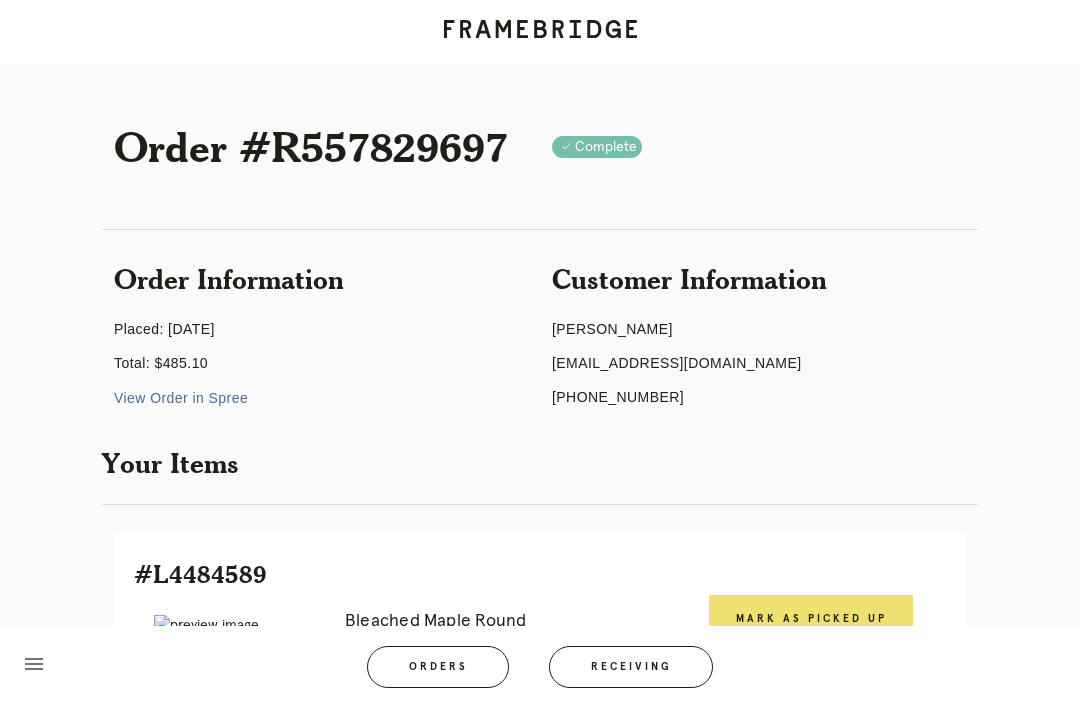 scroll, scrollTop: 199, scrollLeft: 0, axis: vertical 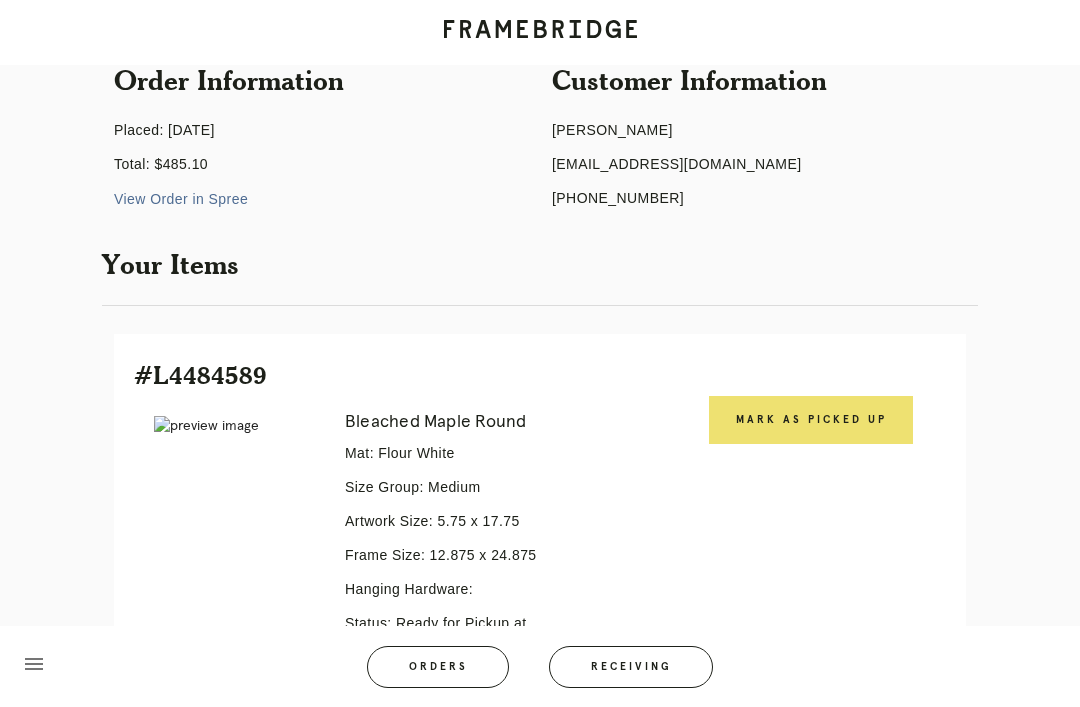click on "Orders" at bounding box center (438, 667) 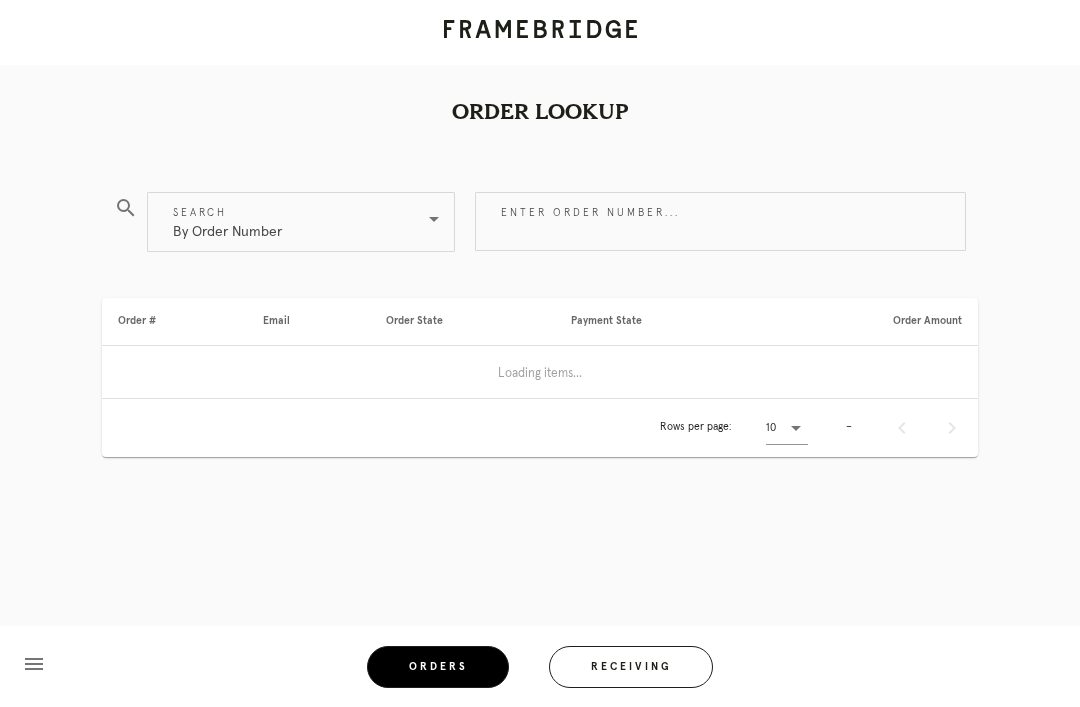 scroll, scrollTop: 64, scrollLeft: 0, axis: vertical 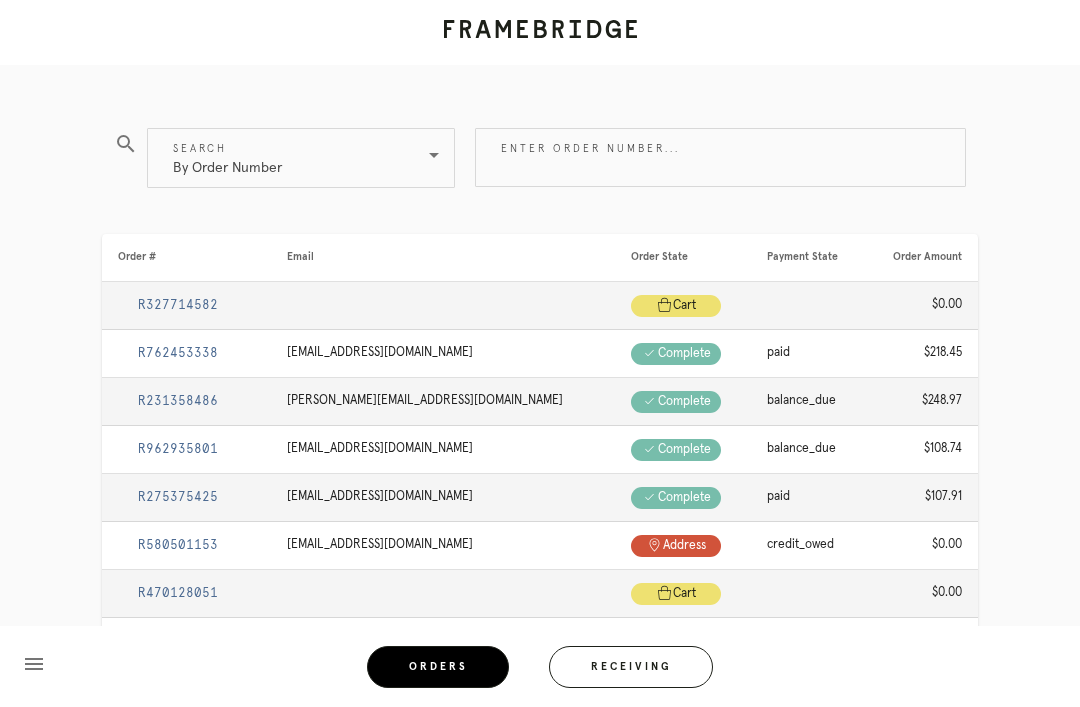 click on "Enter order number..." at bounding box center [720, 157] 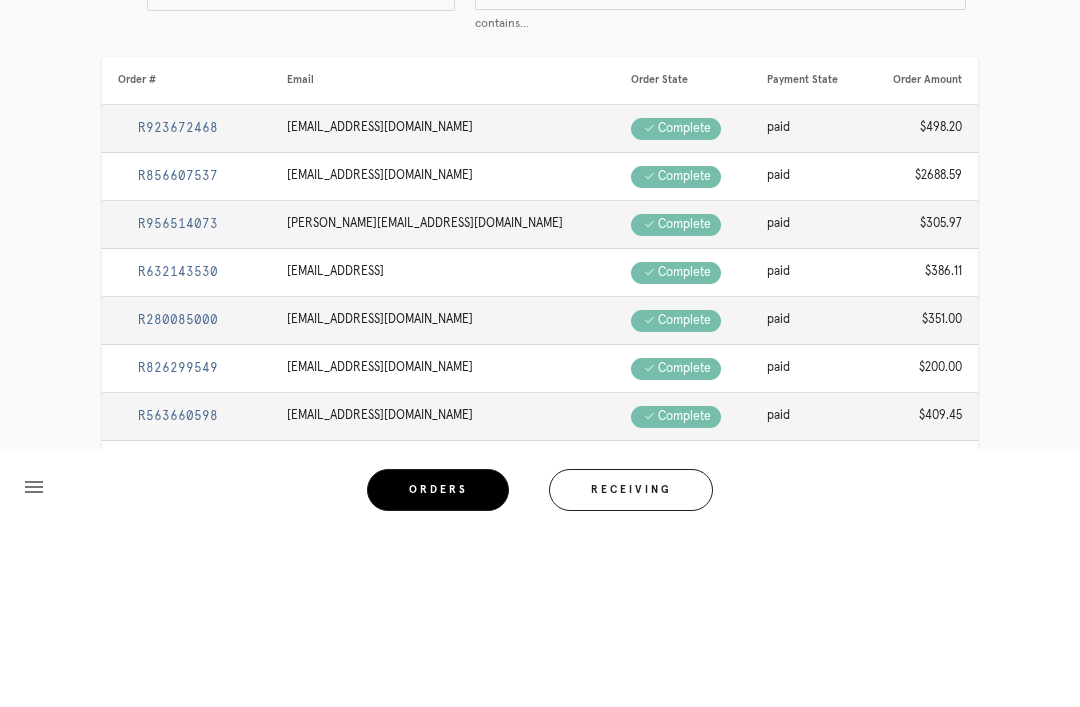 scroll, scrollTop: 50, scrollLeft: 0, axis: vertical 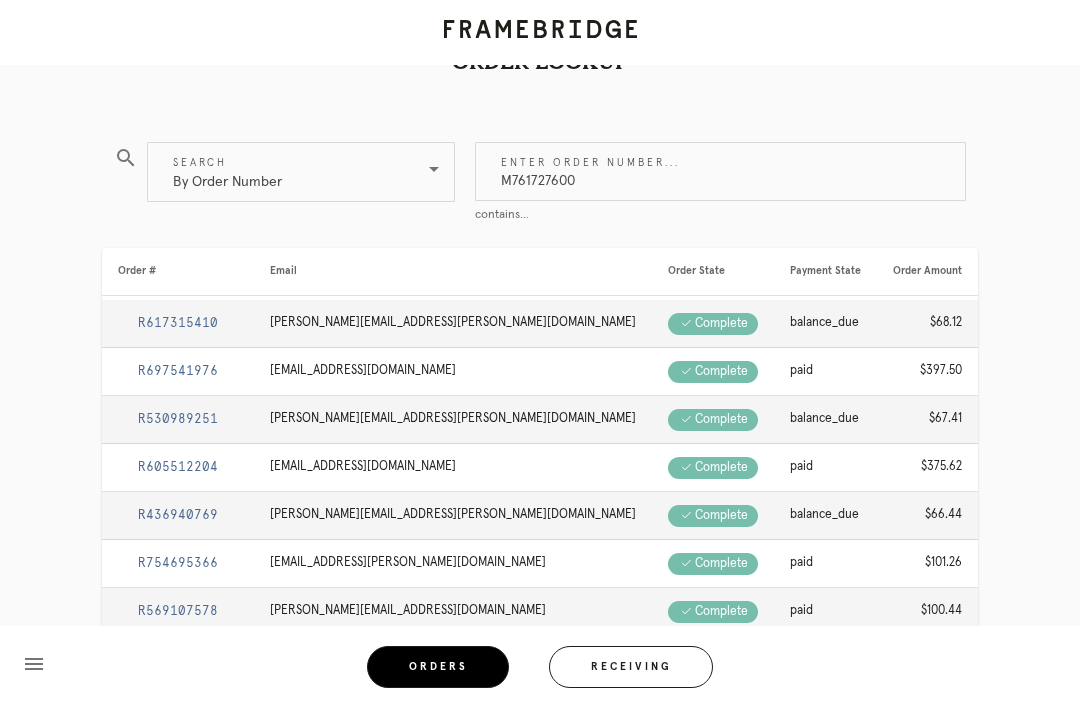 type on "M761727600" 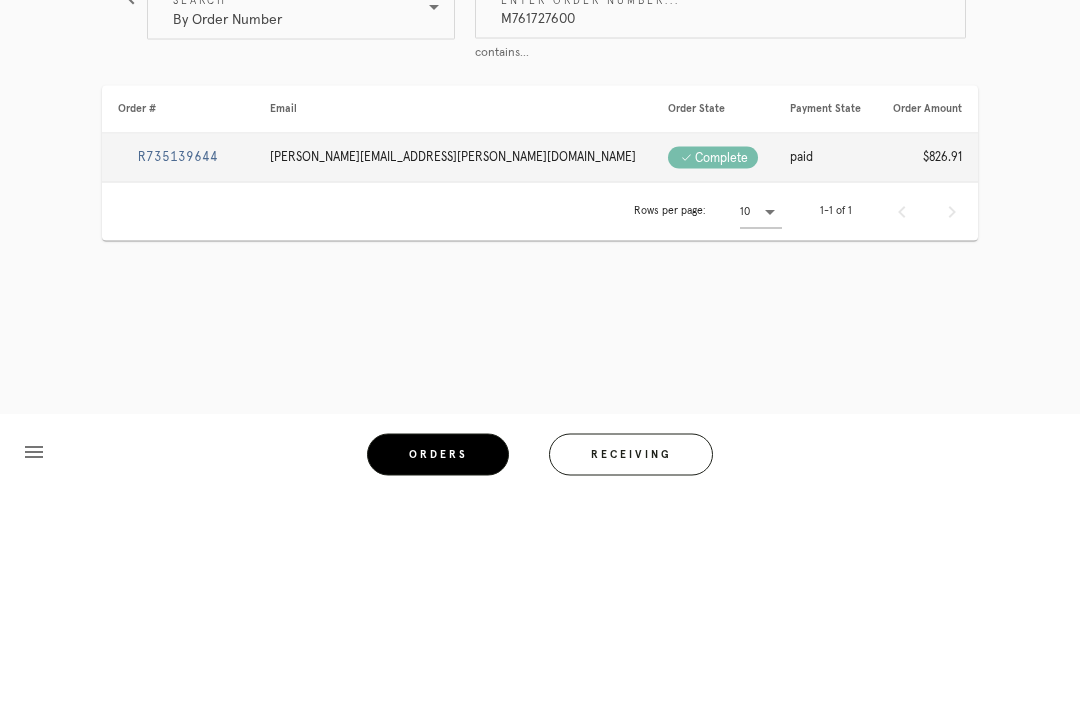 click on "R735139644" at bounding box center [178, 369] 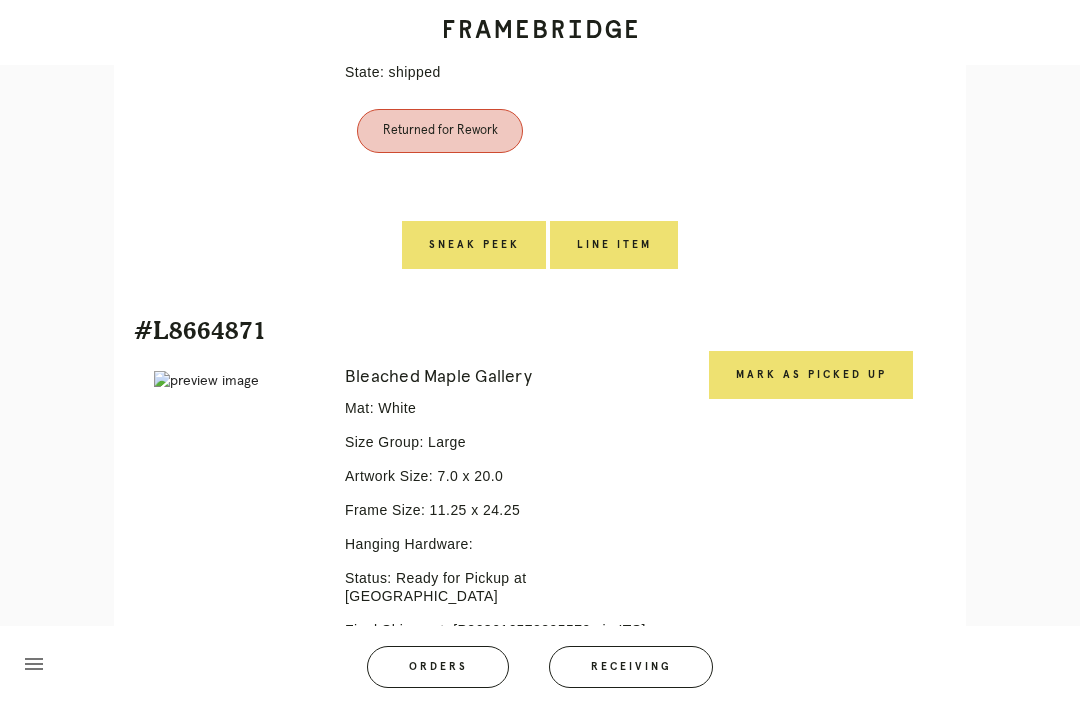 scroll, scrollTop: 1446, scrollLeft: 0, axis: vertical 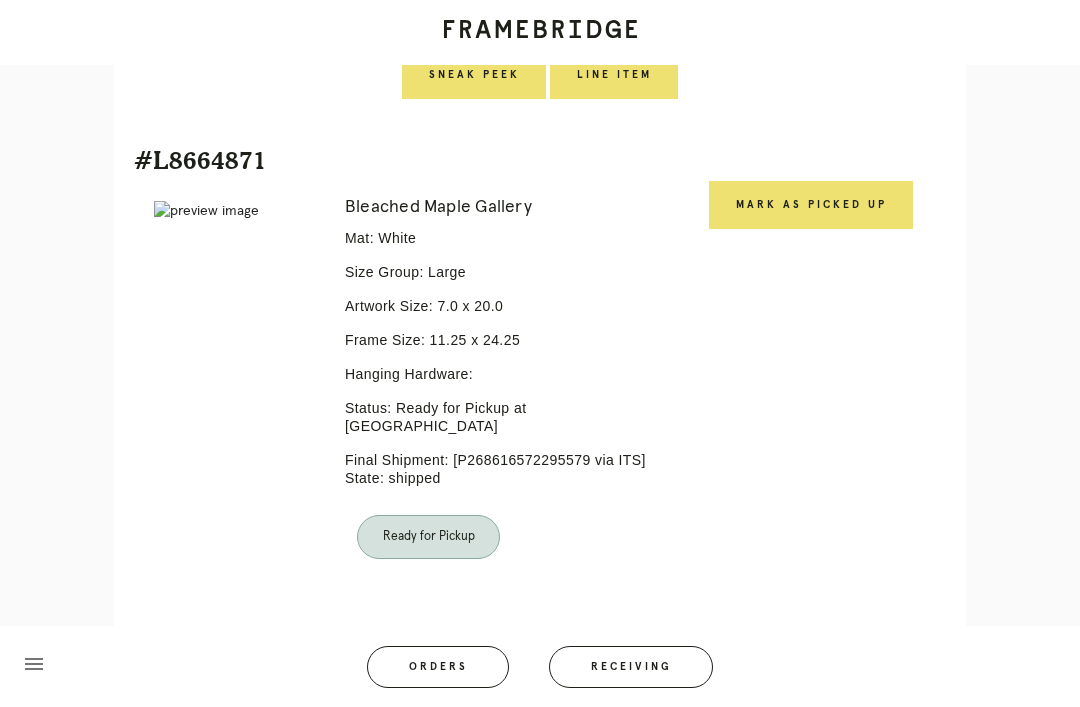 click on "Mark as Picked Up" at bounding box center [811, 205] 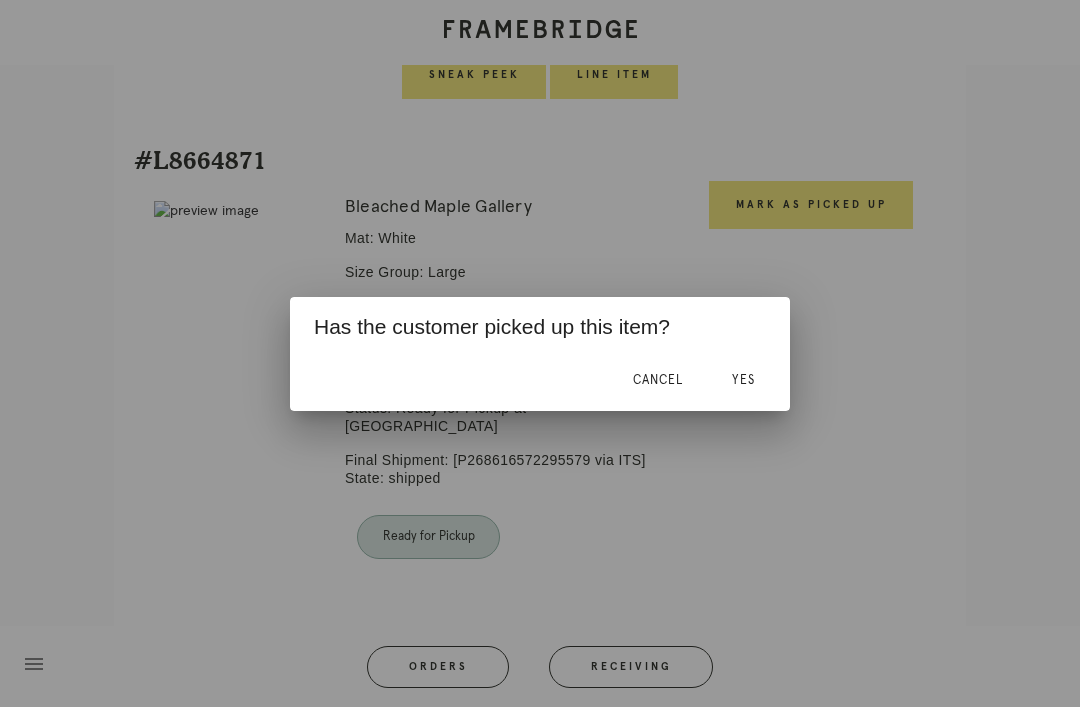 click on "Yes" at bounding box center (743, 381) 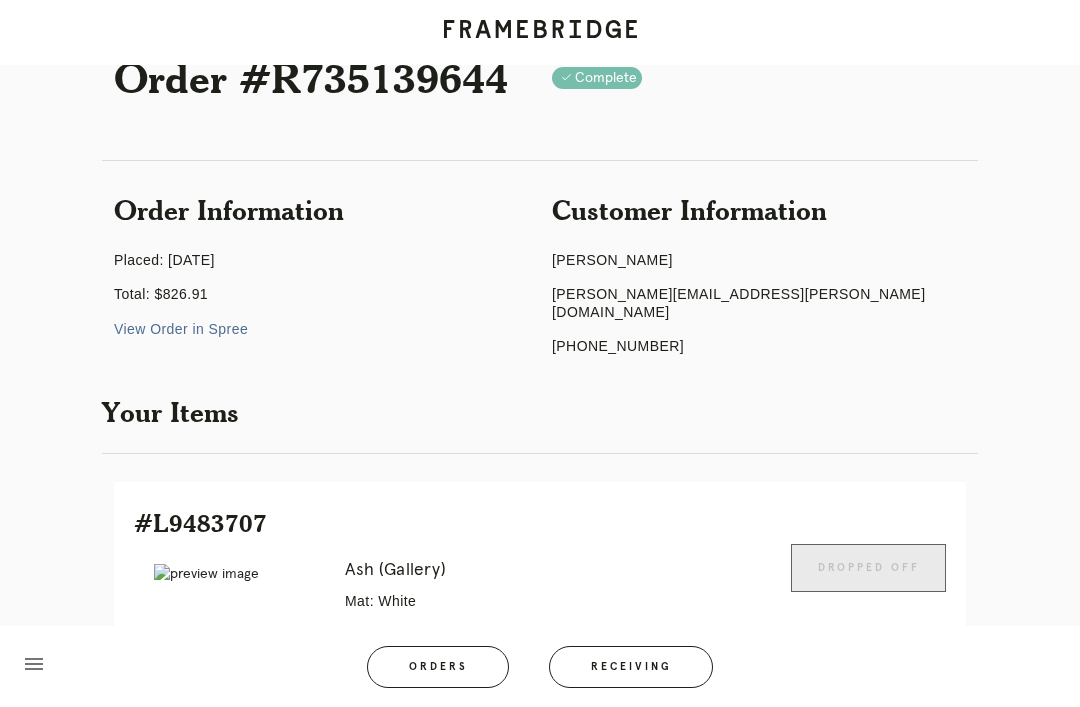 scroll, scrollTop: 0, scrollLeft: 0, axis: both 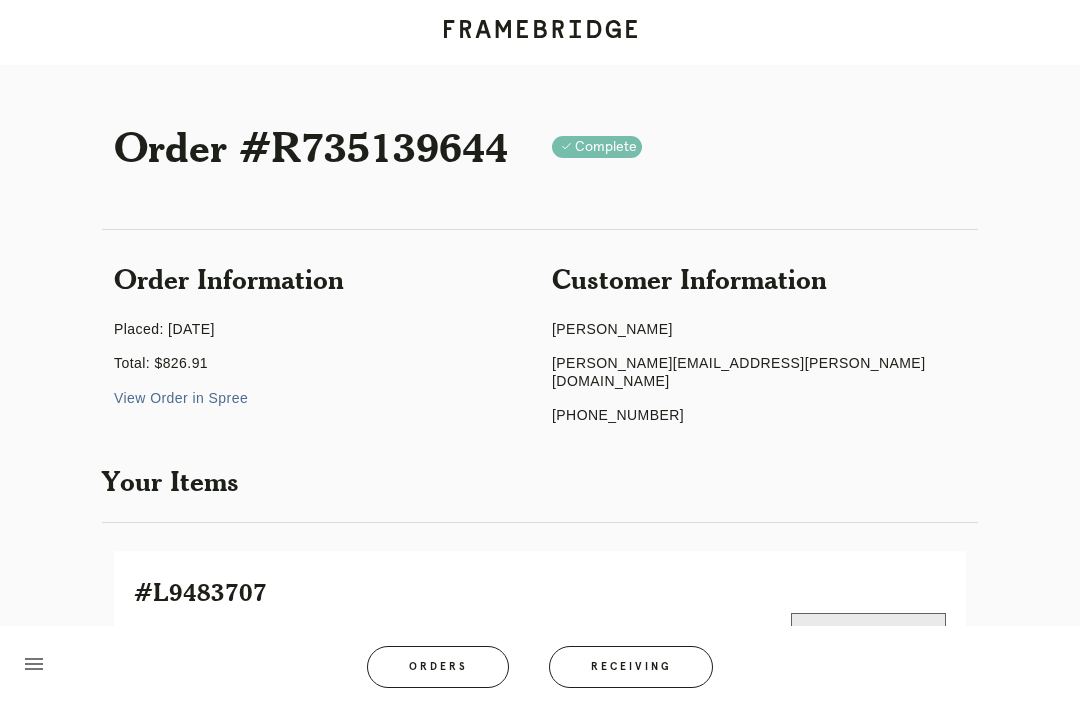 click on "Marie@matheny.me" at bounding box center (759, 372) 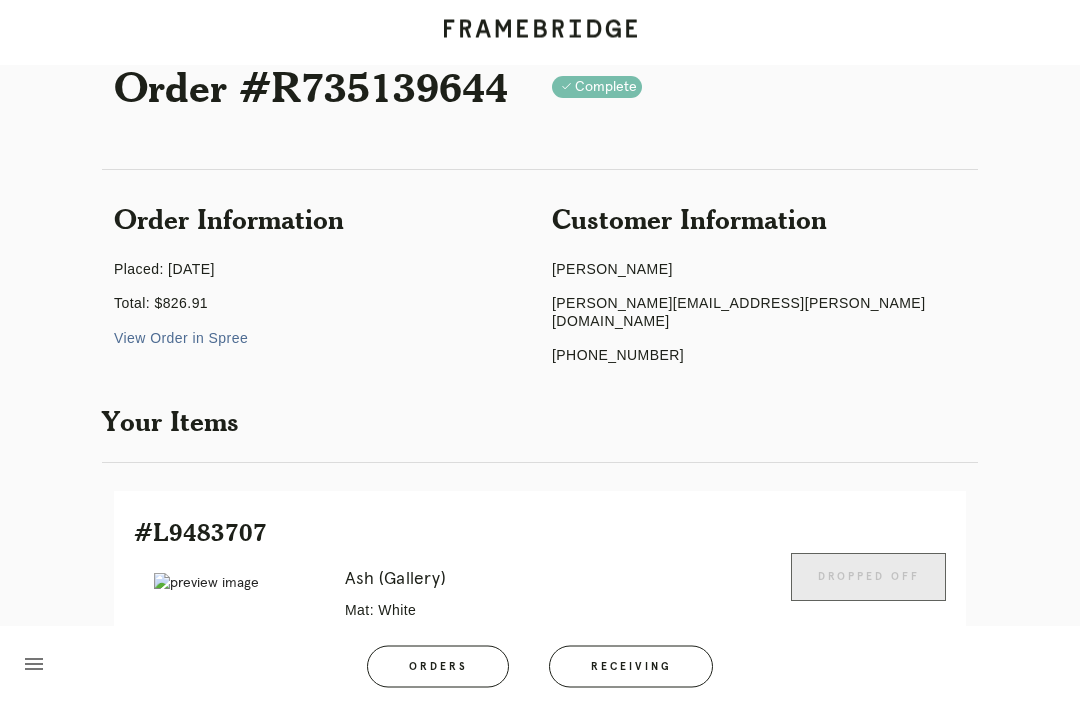 scroll, scrollTop: 60, scrollLeft: 0, axis: vertical 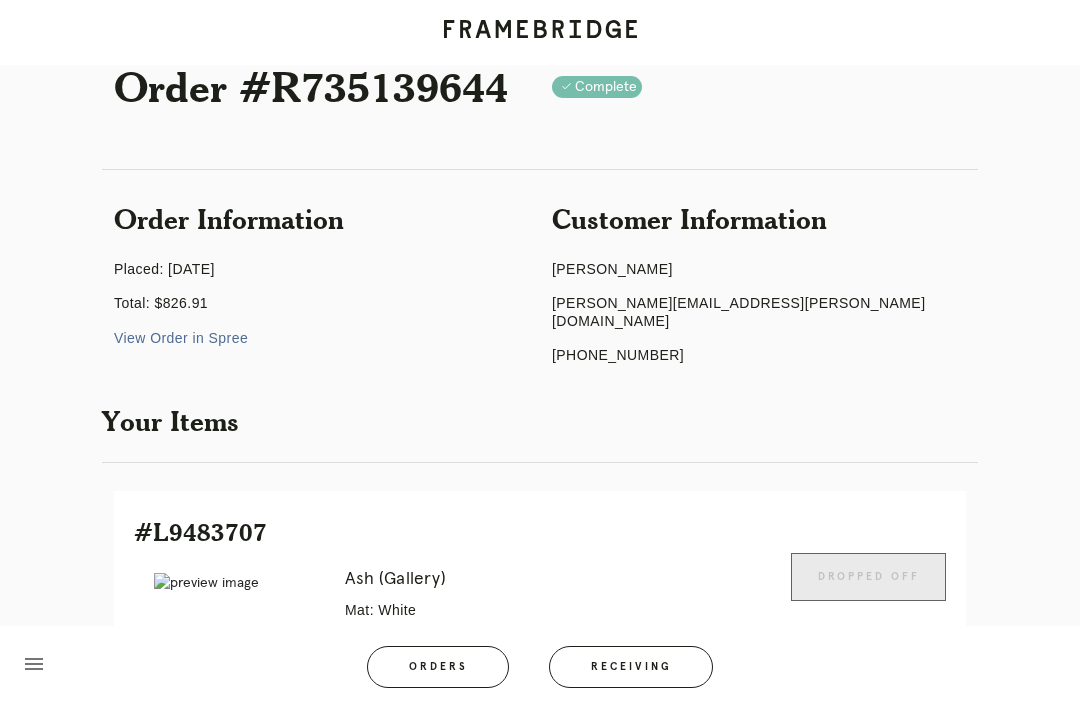 click on "Marie@matheny.me" at bounding box center [759, 312] 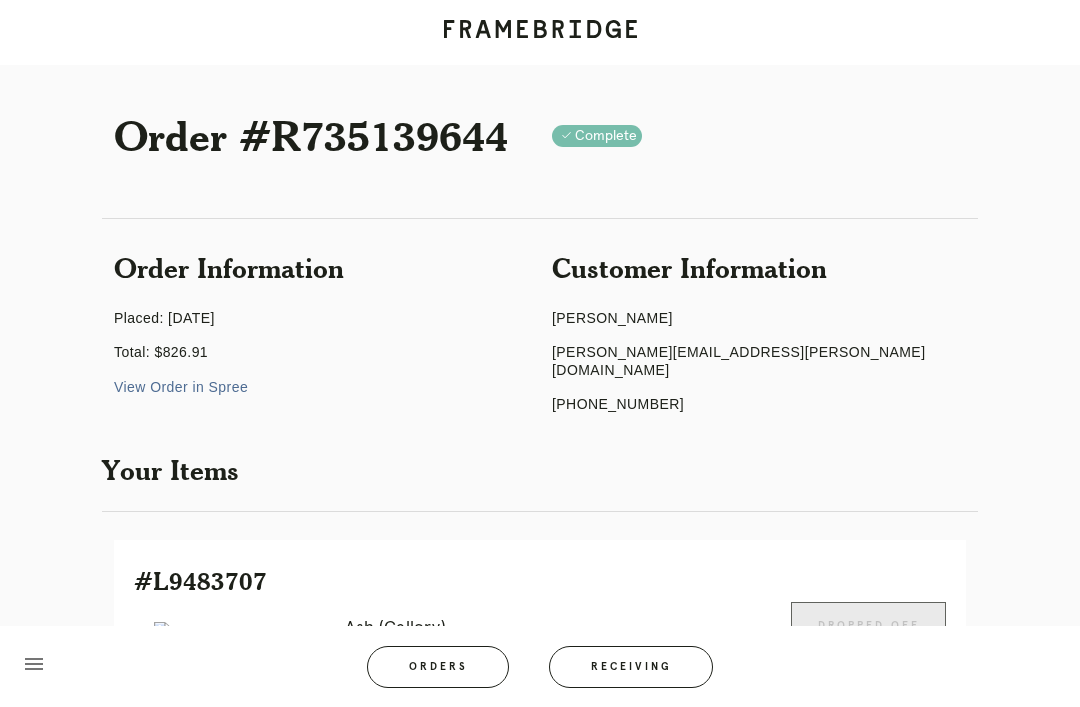 scroll, scrollTop: 0, scrollLeft: 0, axis: both 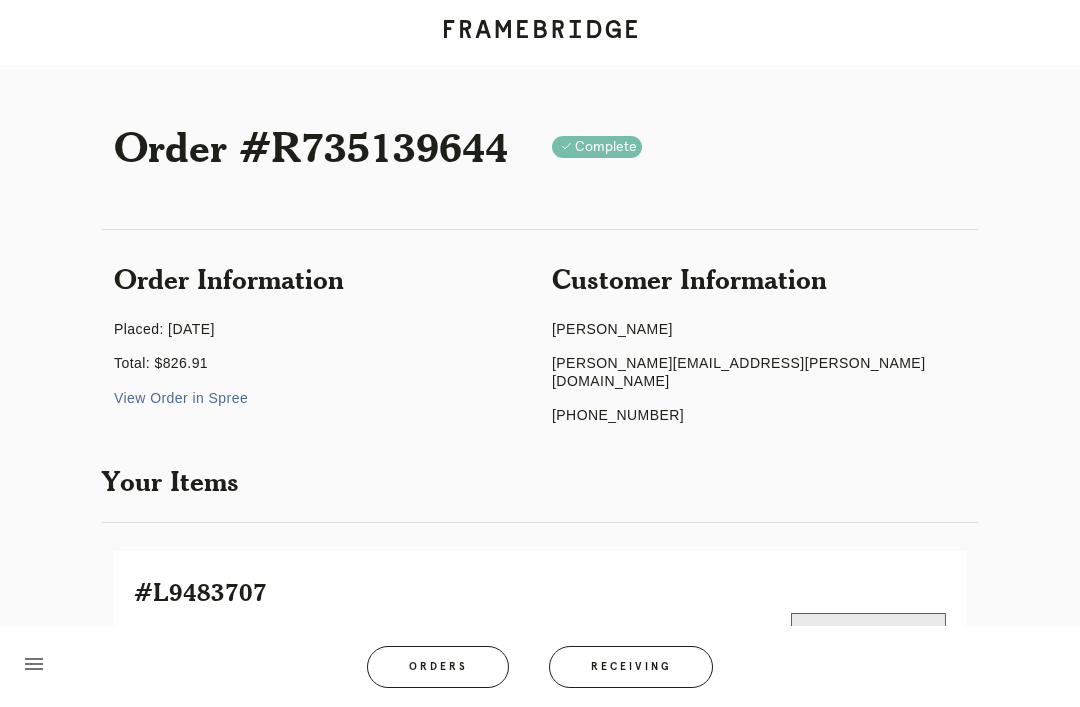 click on "Orders" at bounding box center (438, 667) 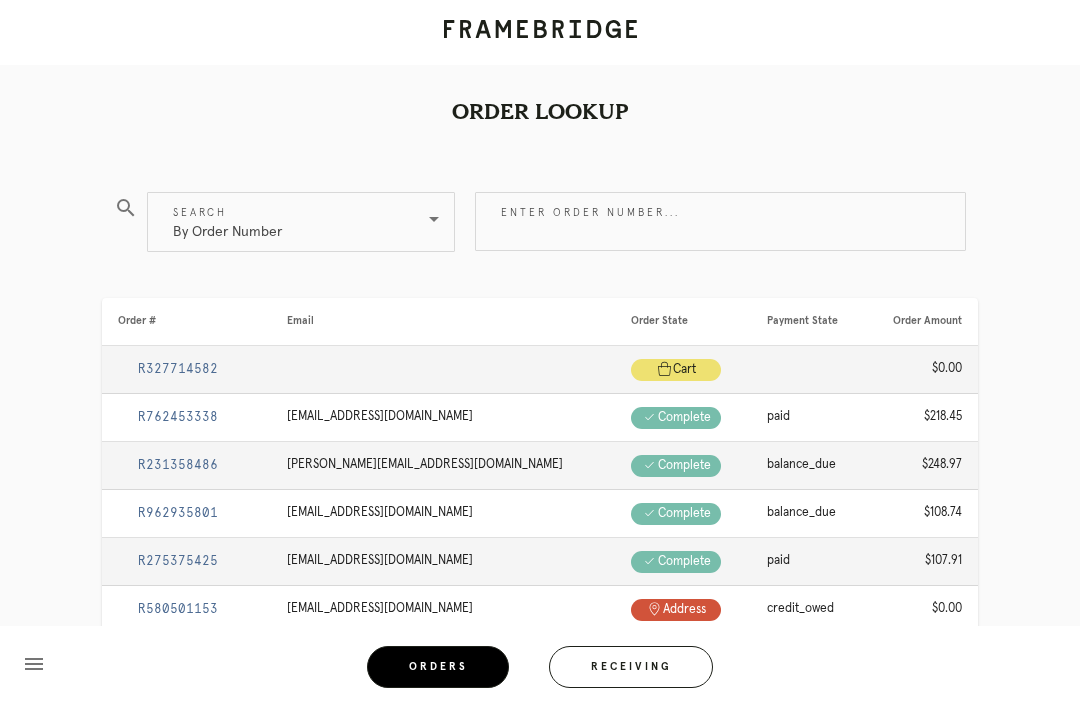 click on "By Order Number" at bounding box center (287, 222) 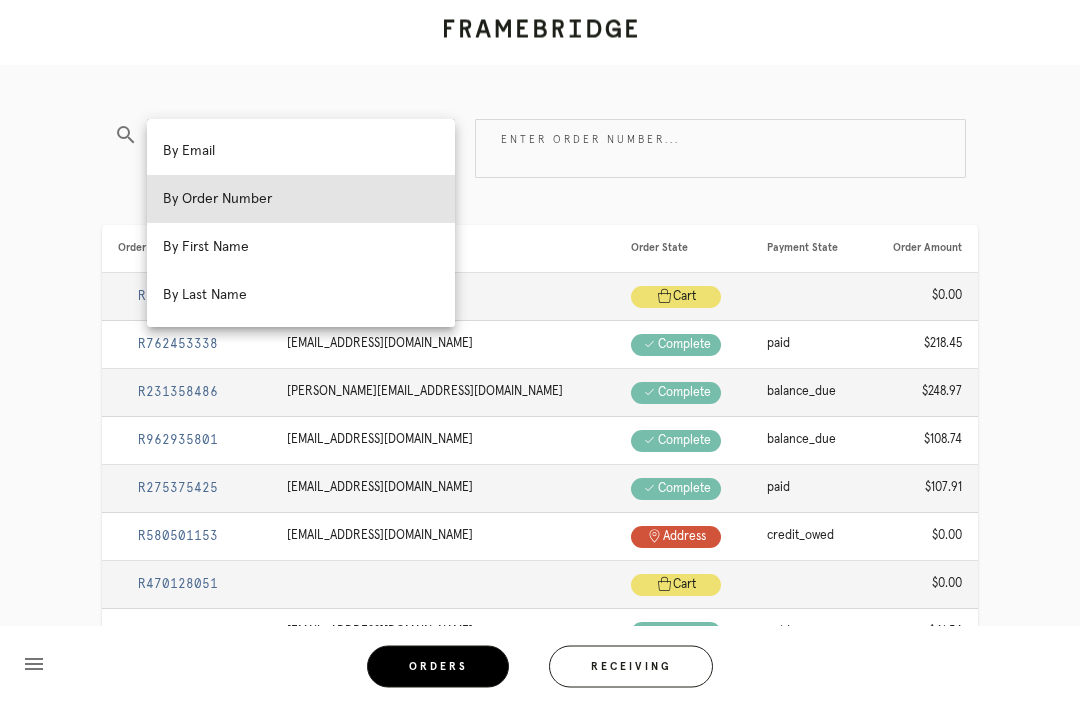 scroll, scrollTop: 72, scrollLeft: 0, axis: vertical 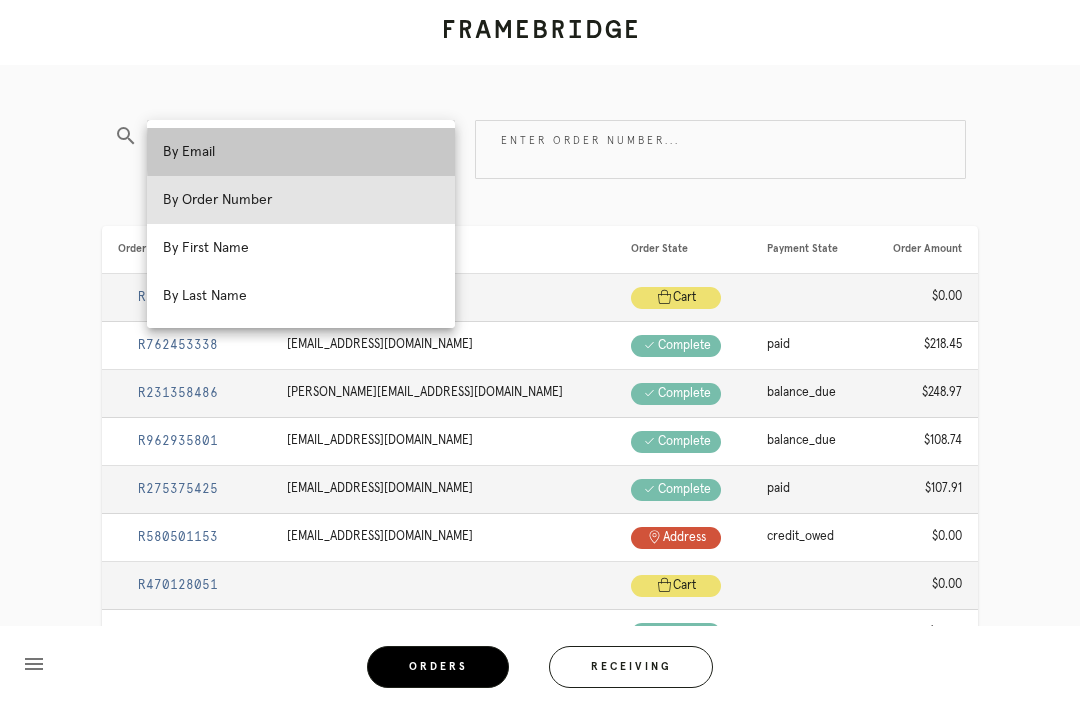 click on "By Email" at bounding box center [301, 152] 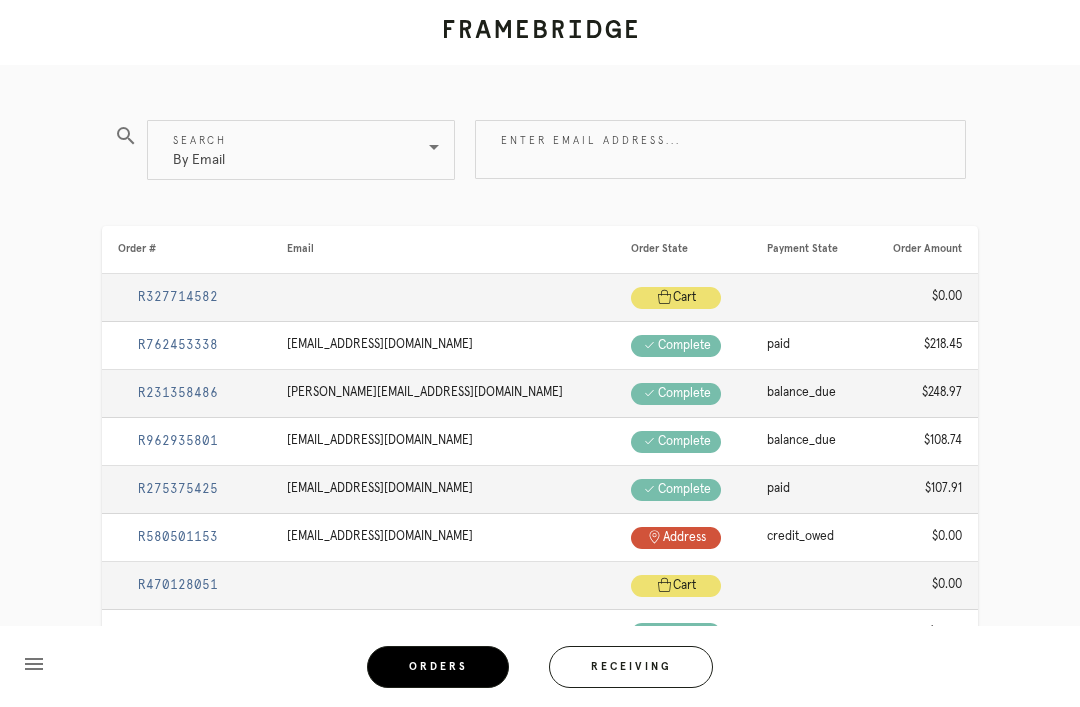 click on "Enter email address..." at bounding box center [720, 149] 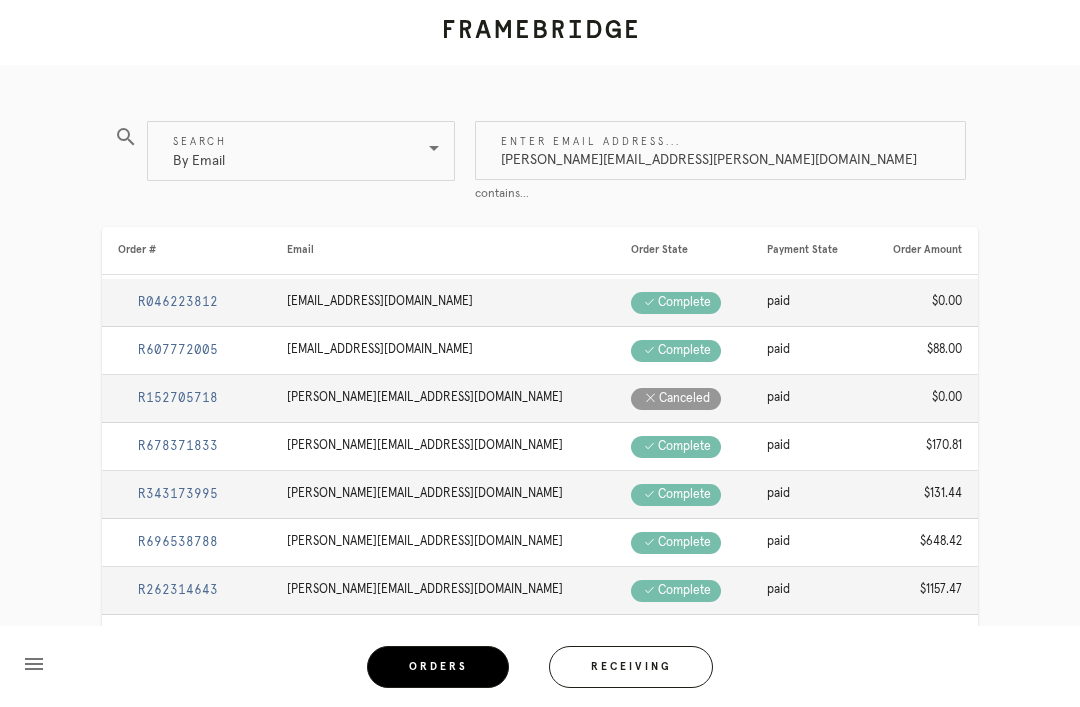 type on "Marie@matheny.me" 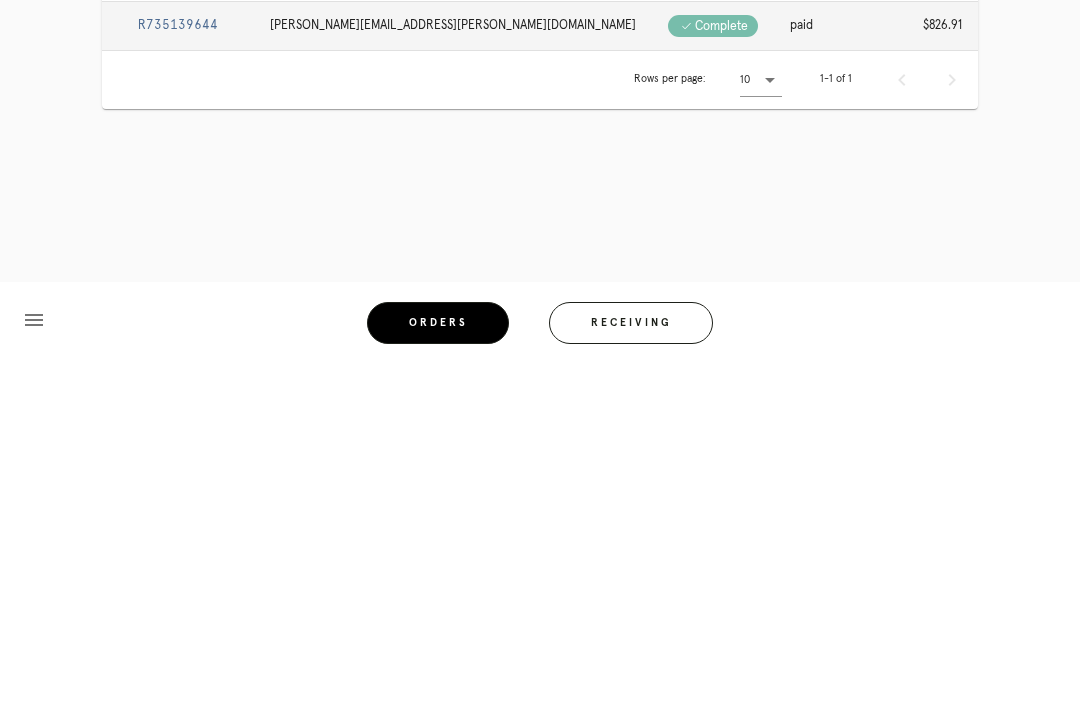 scroll, scrollTop: 8, scrollLeft: 0, axis: vertical 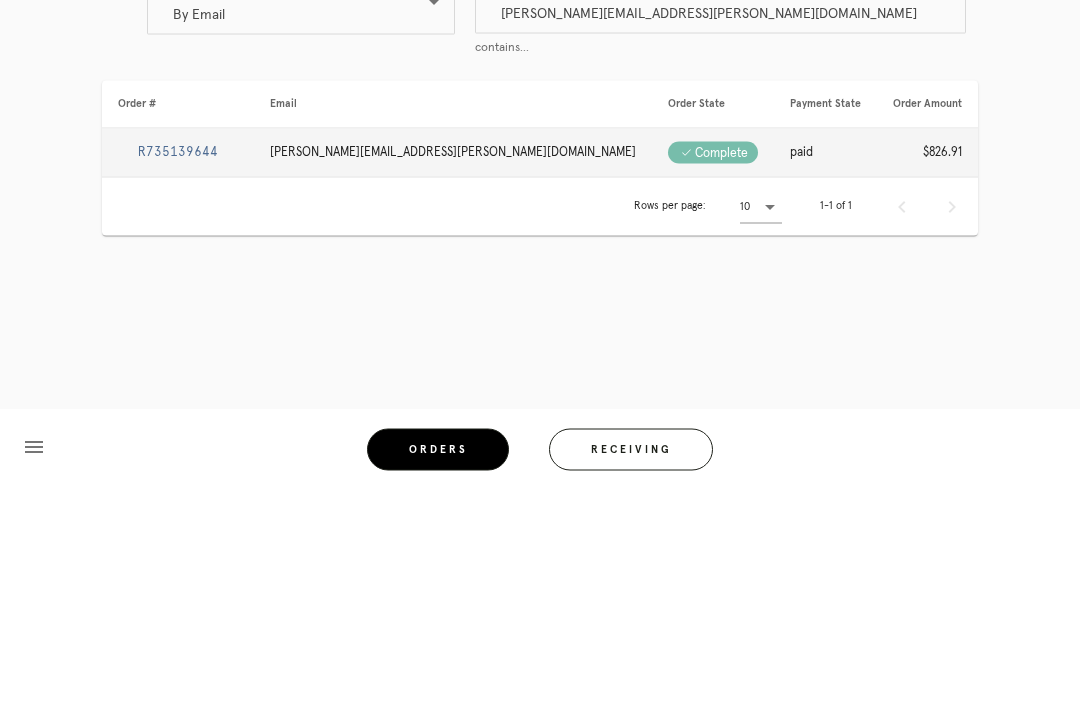 click on "R735139644" at bounding box center (178, 370) 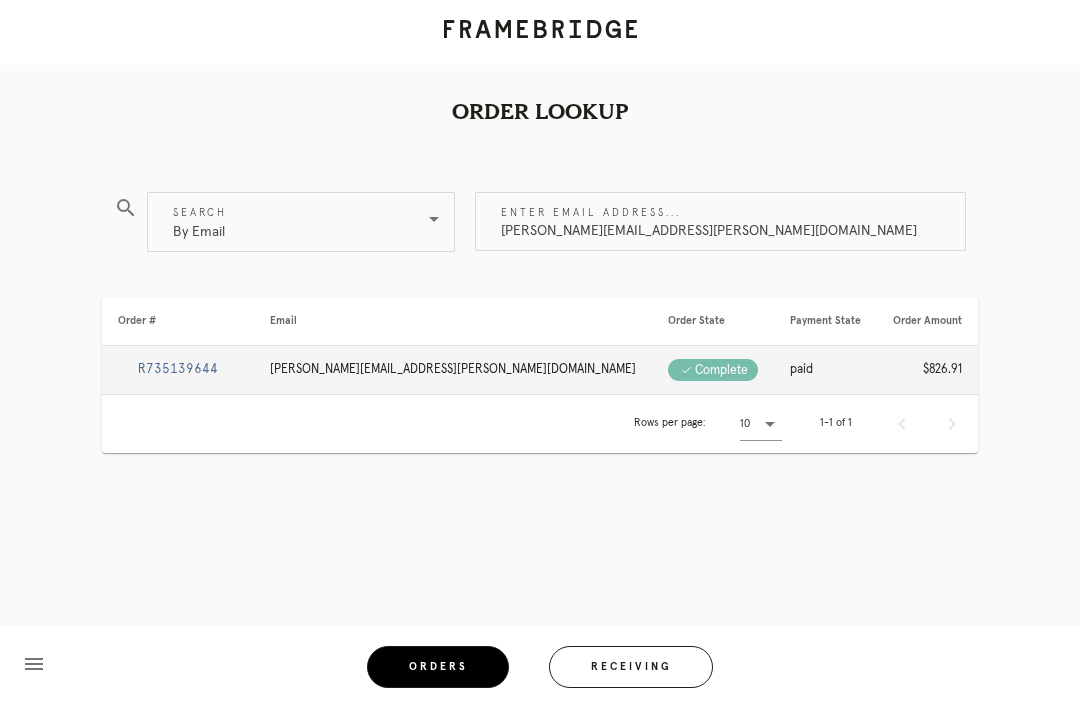 click on "R735139644" at bounding box center [178, 369] 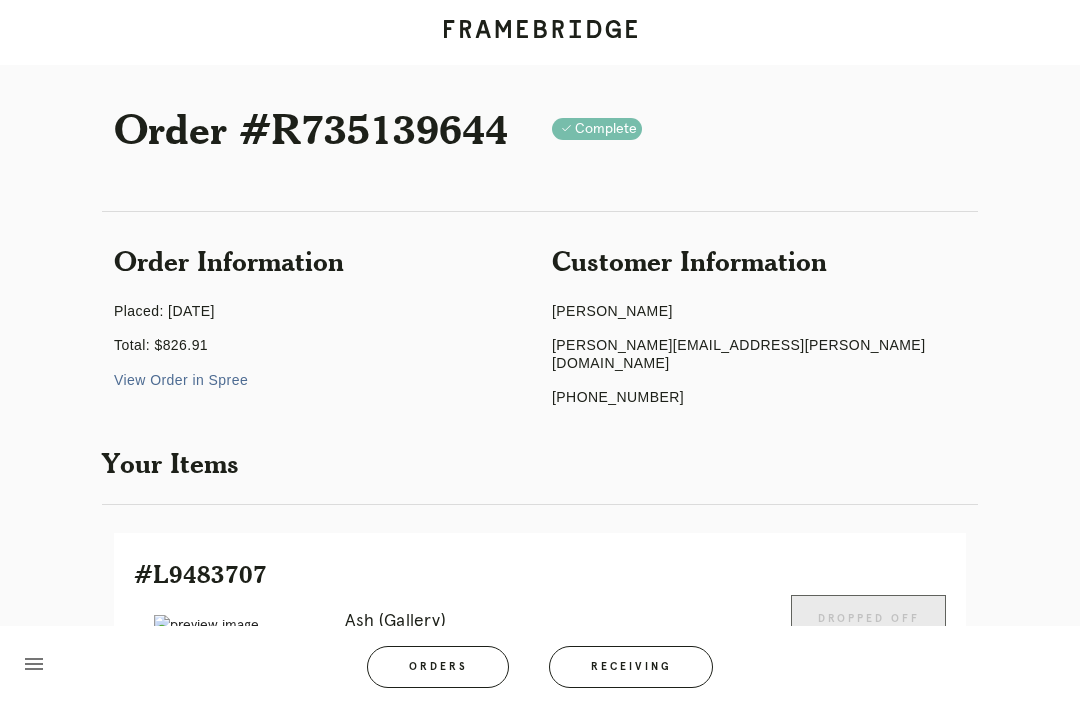 scroll, scrollTop: 0, scrollLeft: 0, axis: both 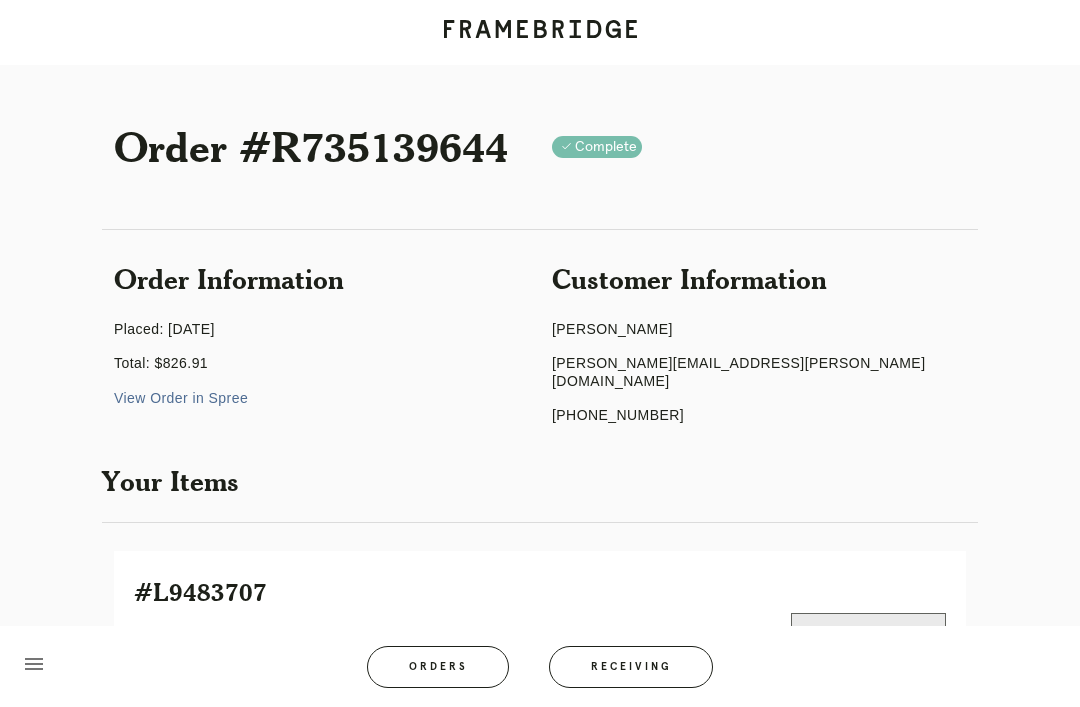 click on "Orders" at bounding box center [438, 667] 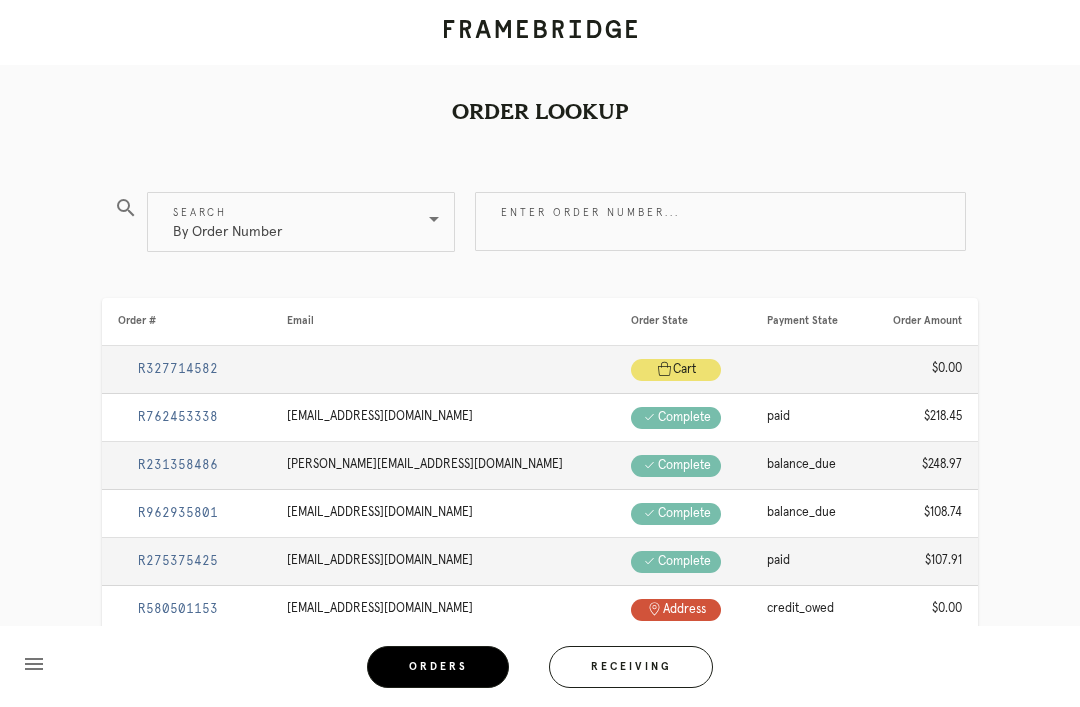 click on "Enter order number..." at bounding box center (720, 221) 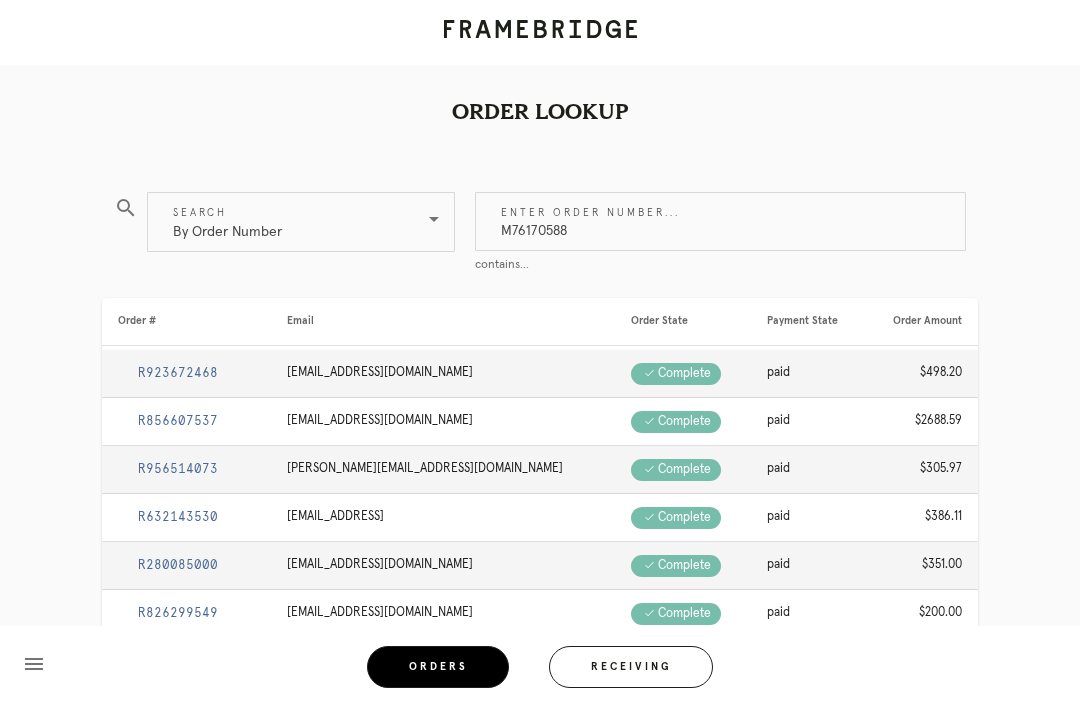 type on "M761705881" 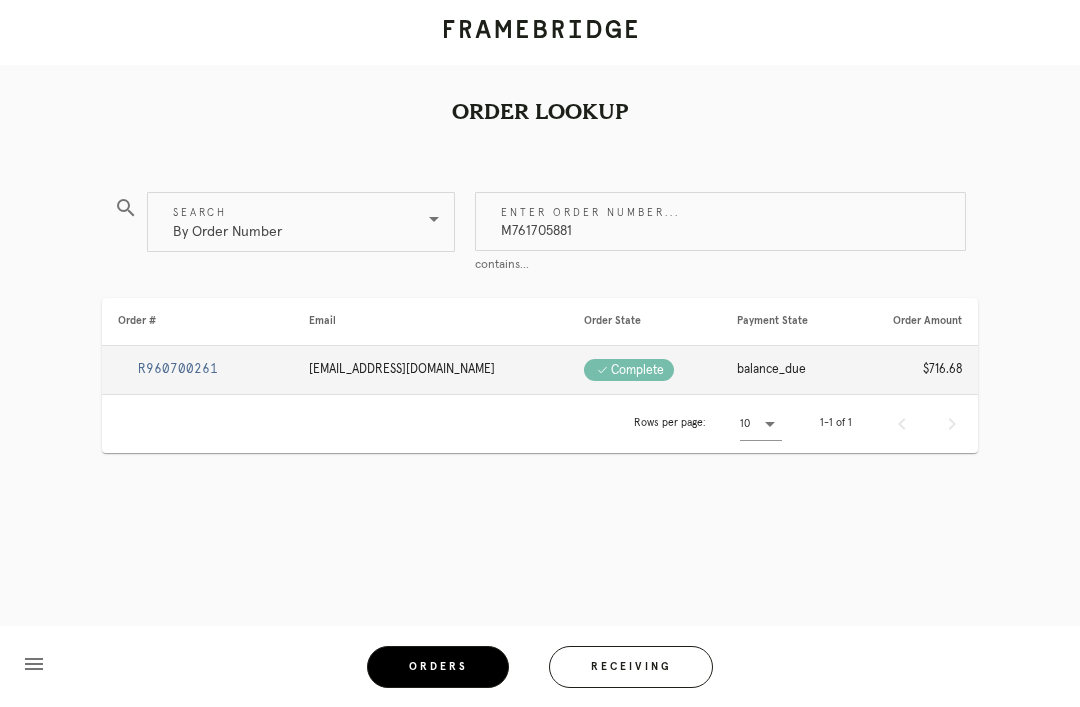 click on "R960700261" at bounding box center (178, 369) 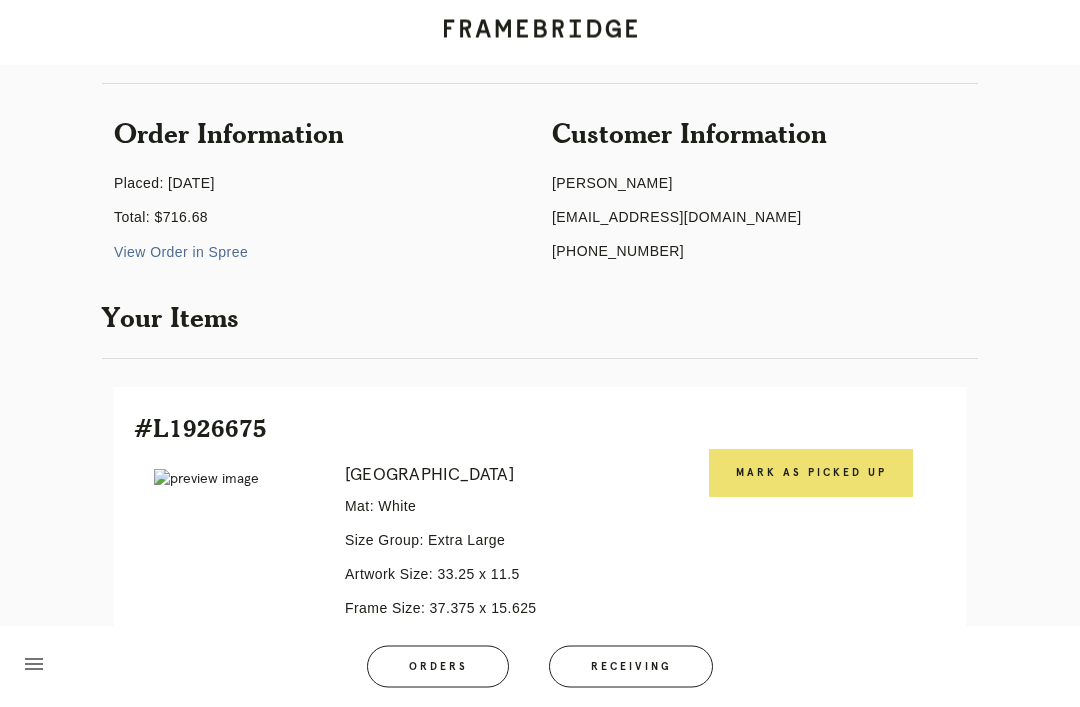 scroll, scrollTop: 145, scrollLeft: 0, axis: vertical 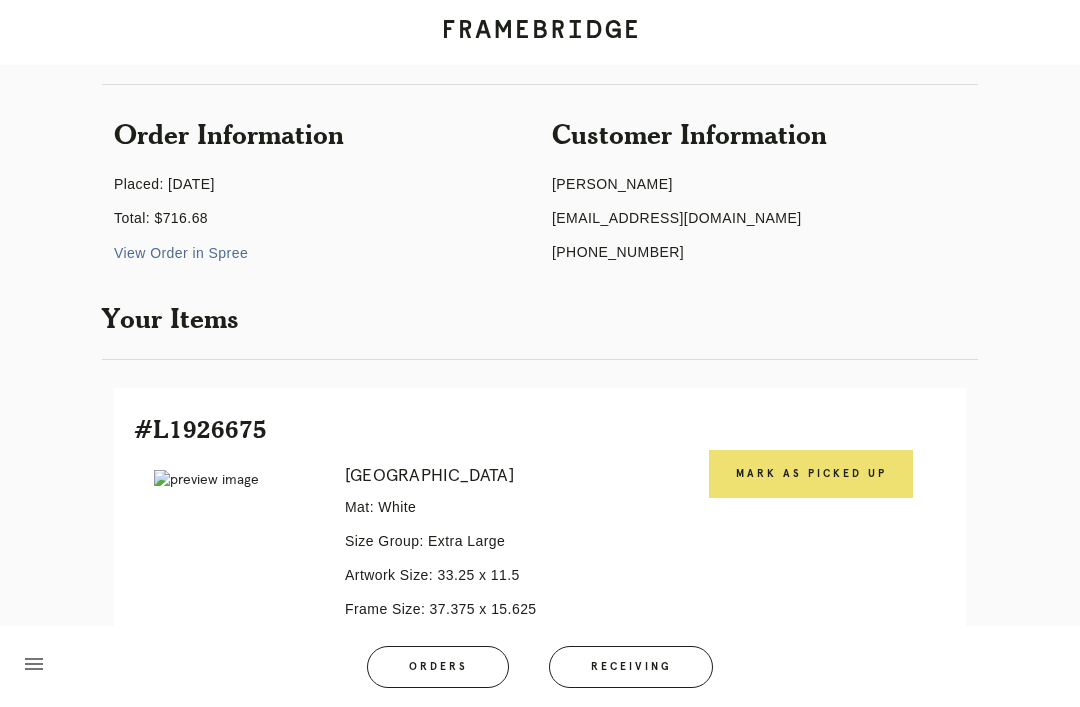 click on "Mark as Picked Up" at bounding box center (811, 474) 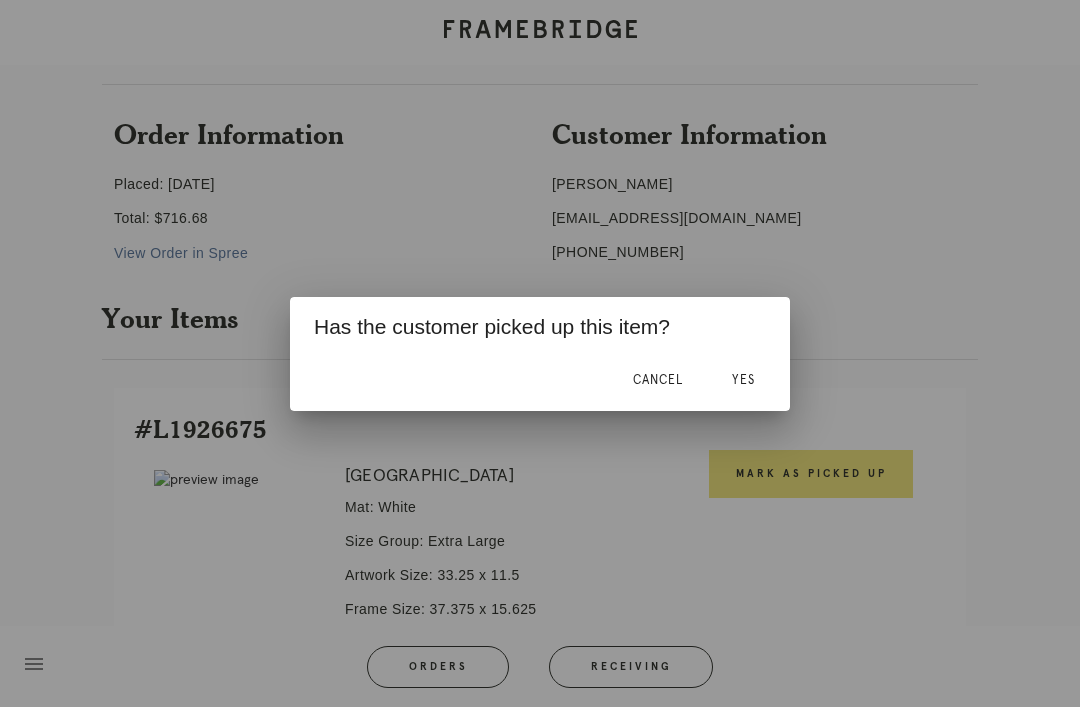 click on "Yes" at bounding box center (743, 381) 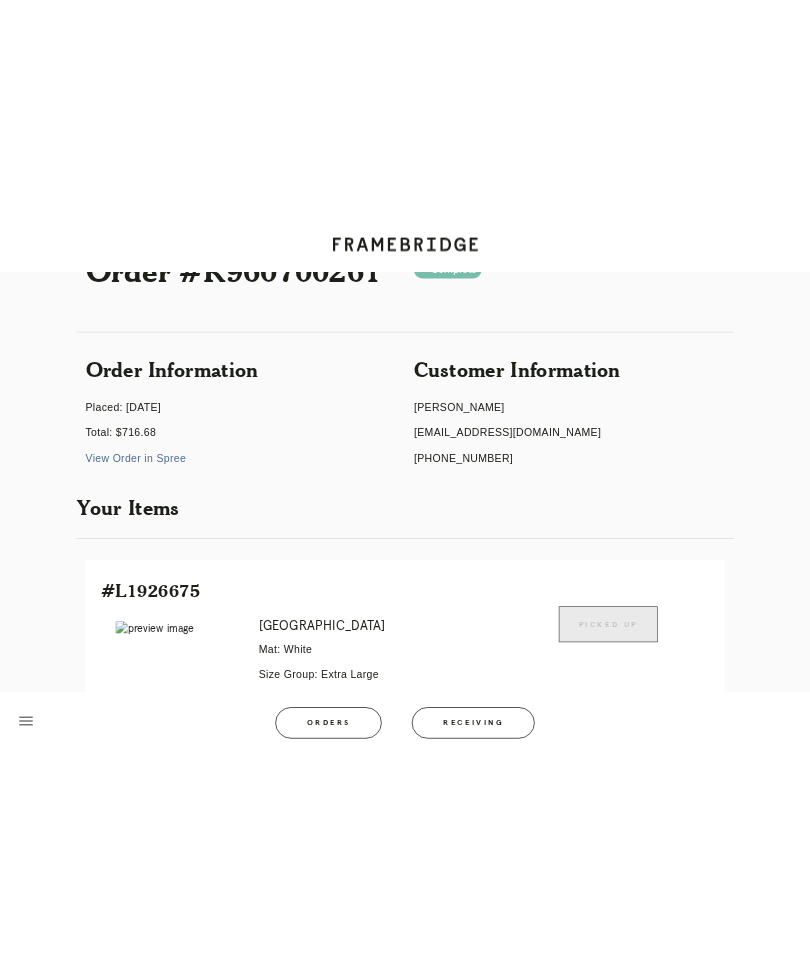 scroll, scrollTop: 0, scrollLeft: 0, axis: both 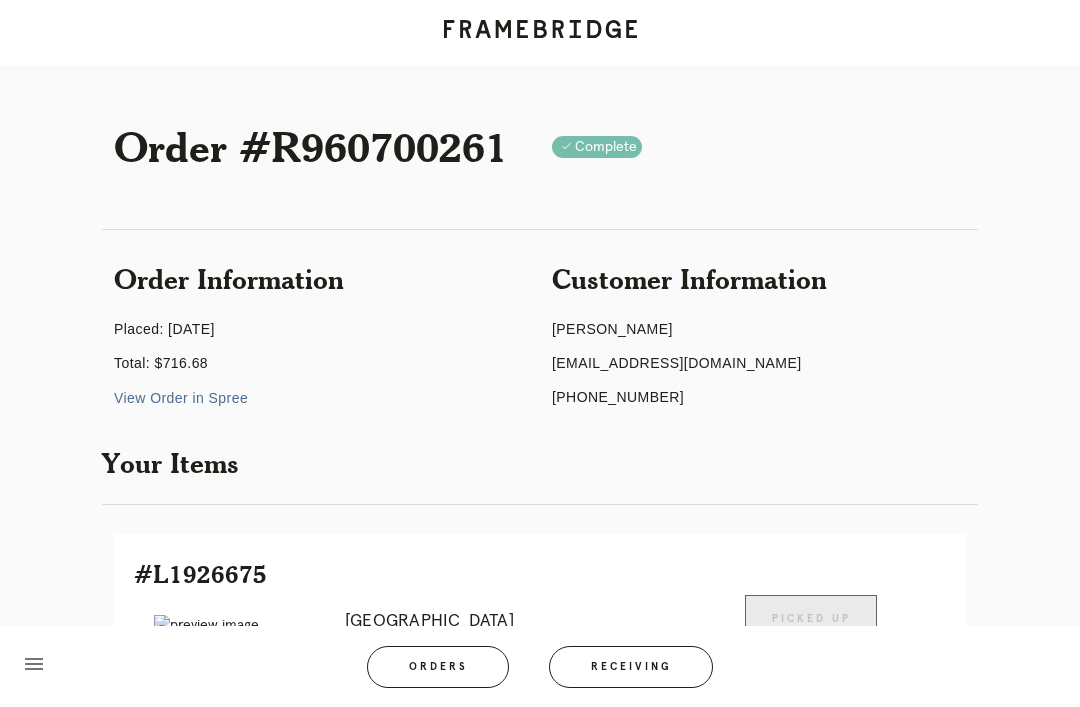 click on "Orders" at bounding box center (438, 667) 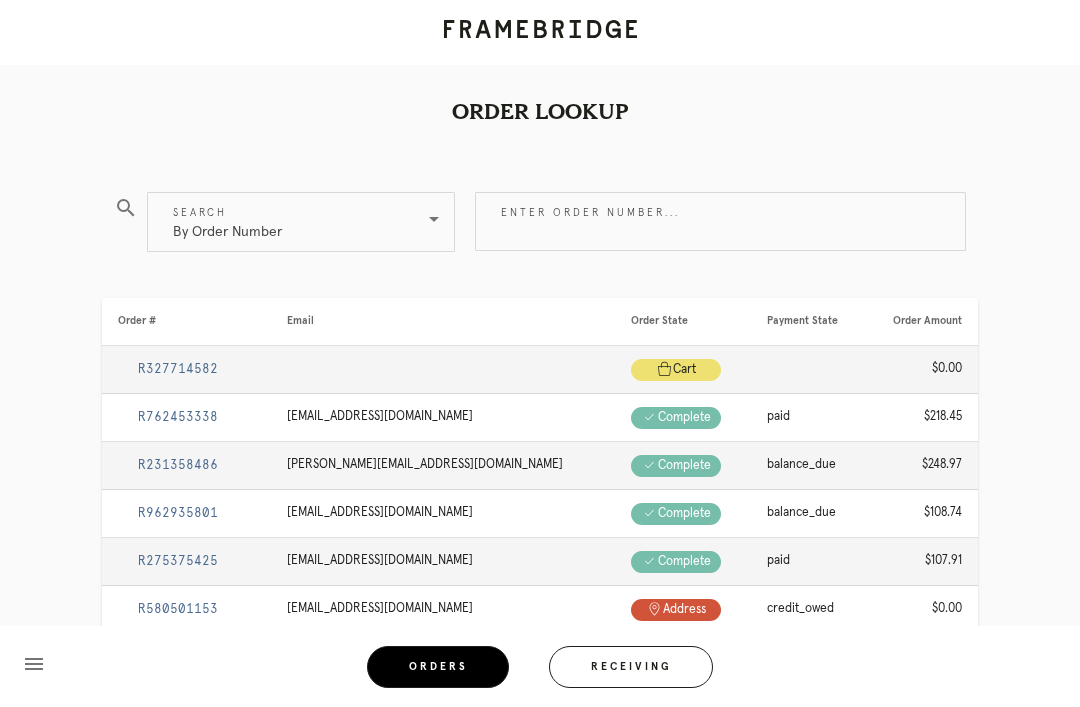 click on "Enter order number..." at bounding box center (720, 221) 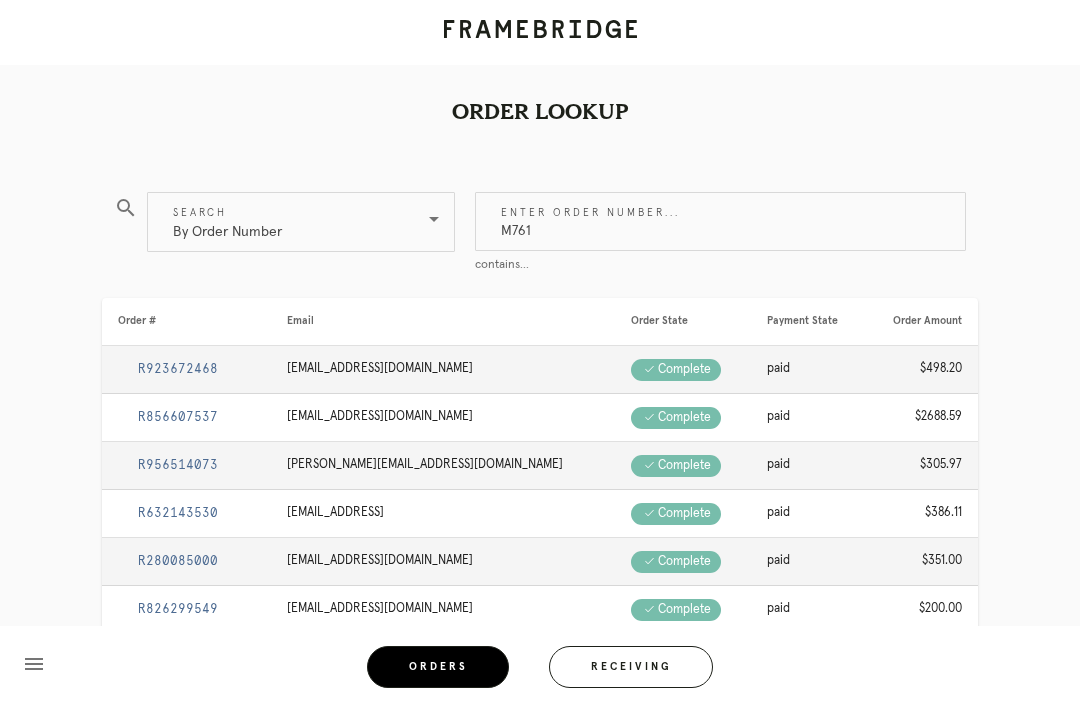 type on "M761" 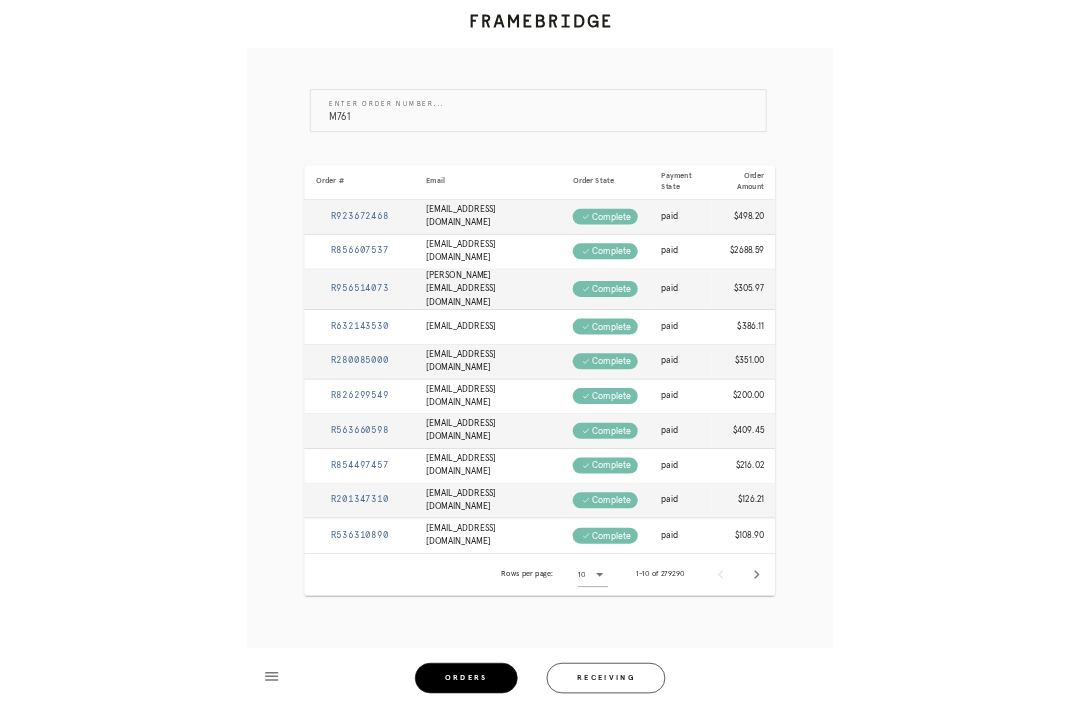 scroll, scrollTop: 340, scrollLeft: 0, axis: vertical 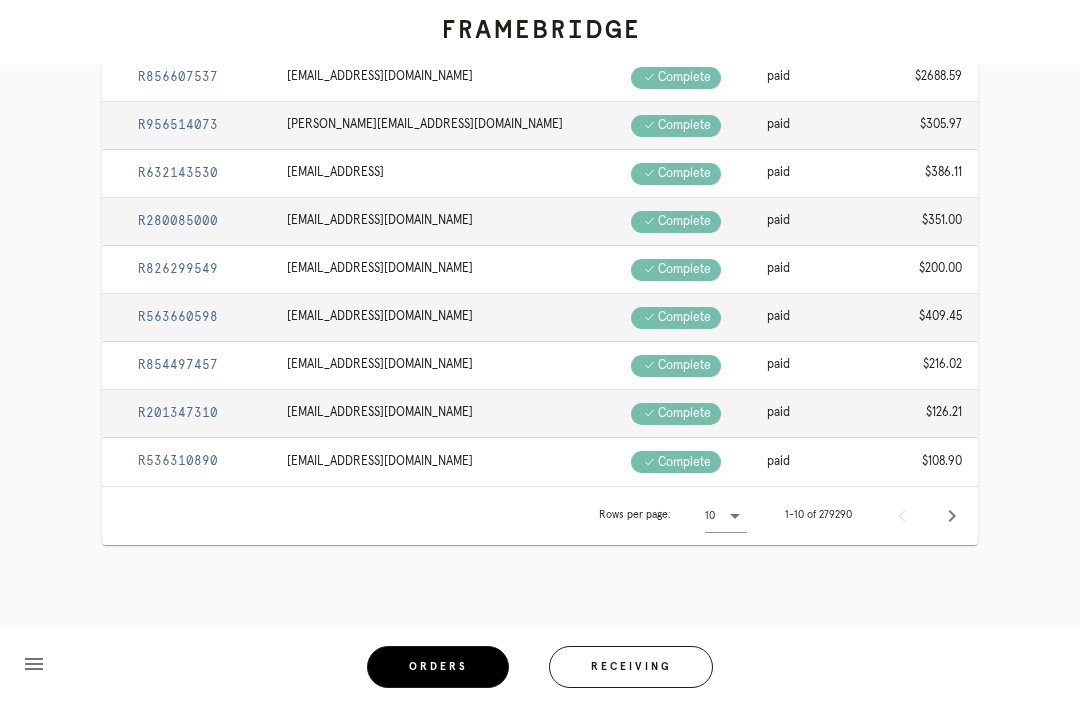 click on "menu
Orders
Receiving
Logged in as:   caroline.bowers@framebridge.com   Southport
Logout" at bounding box center [540, 673] 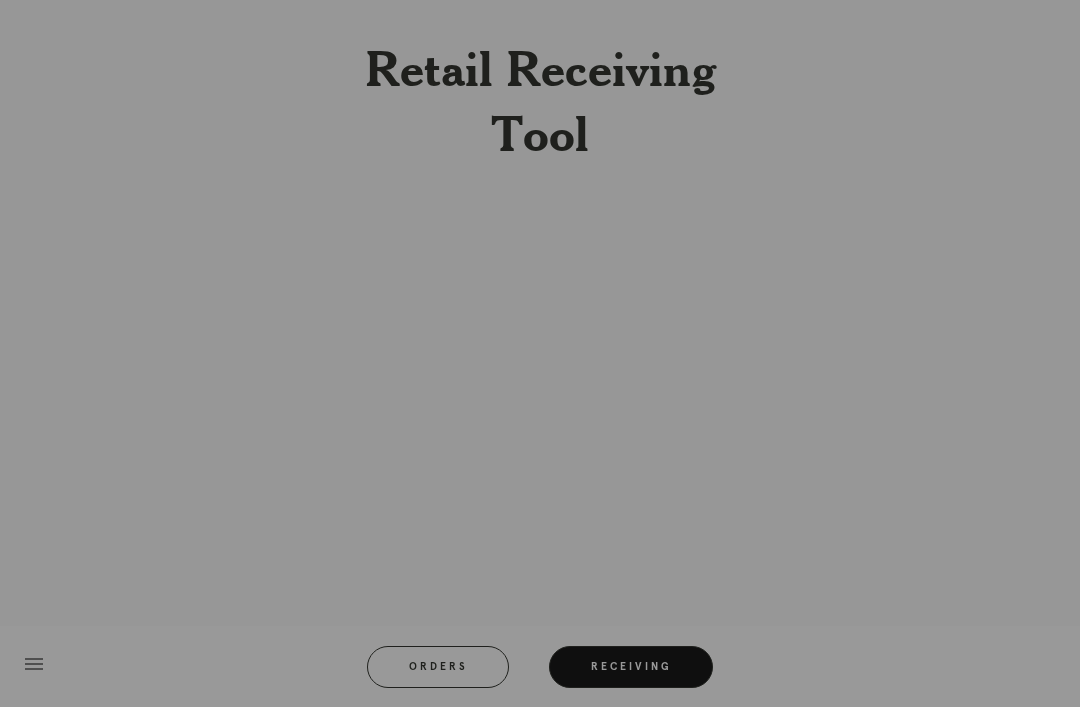 scroll, scrollTop: 64, scrollLeft: 0, axis: vertical 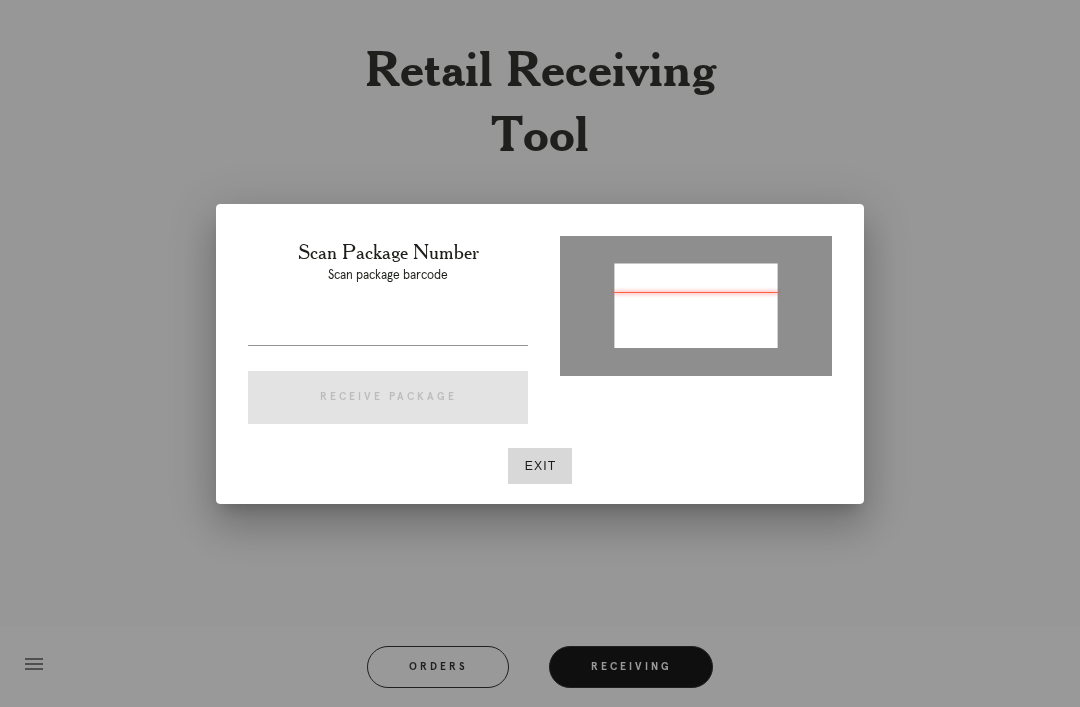 type on "P152217542552782" 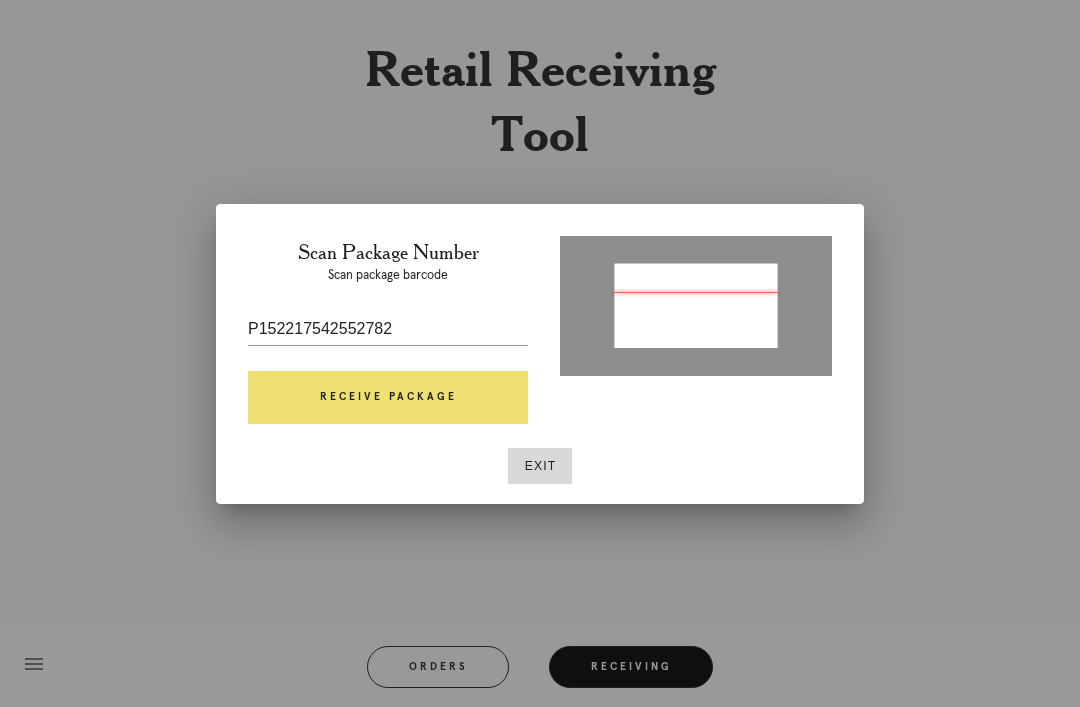 click on "Receive Package" at bounding box center [388, 398] 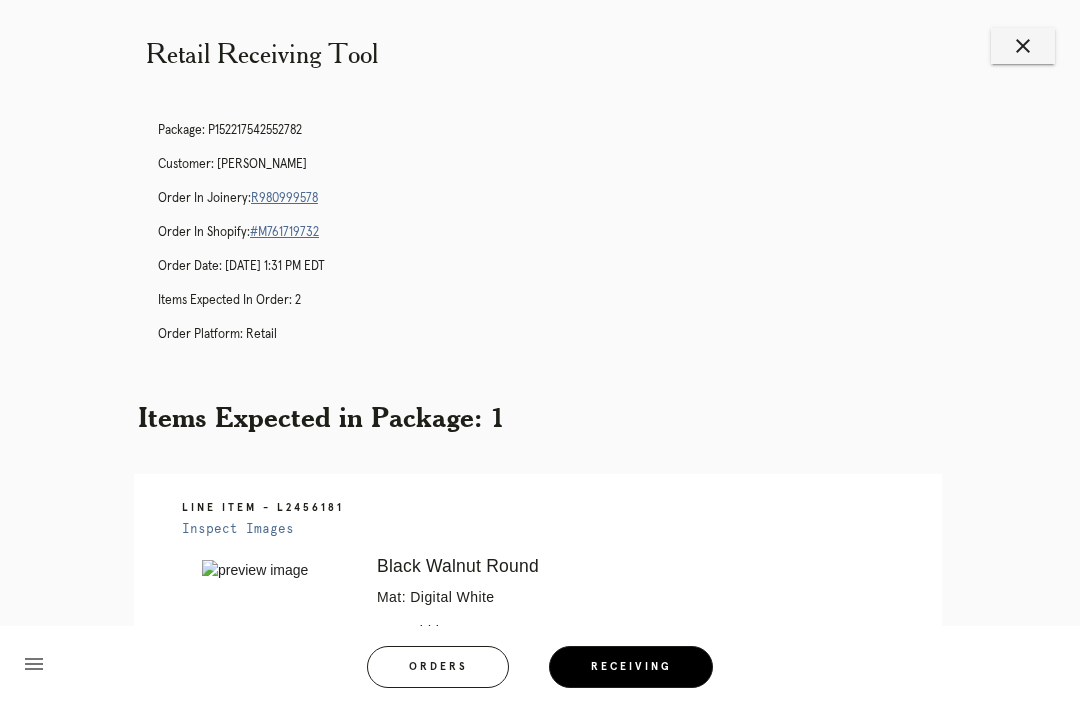 scroll, scrollTop: 0, scrollLeft: 0, axis: both 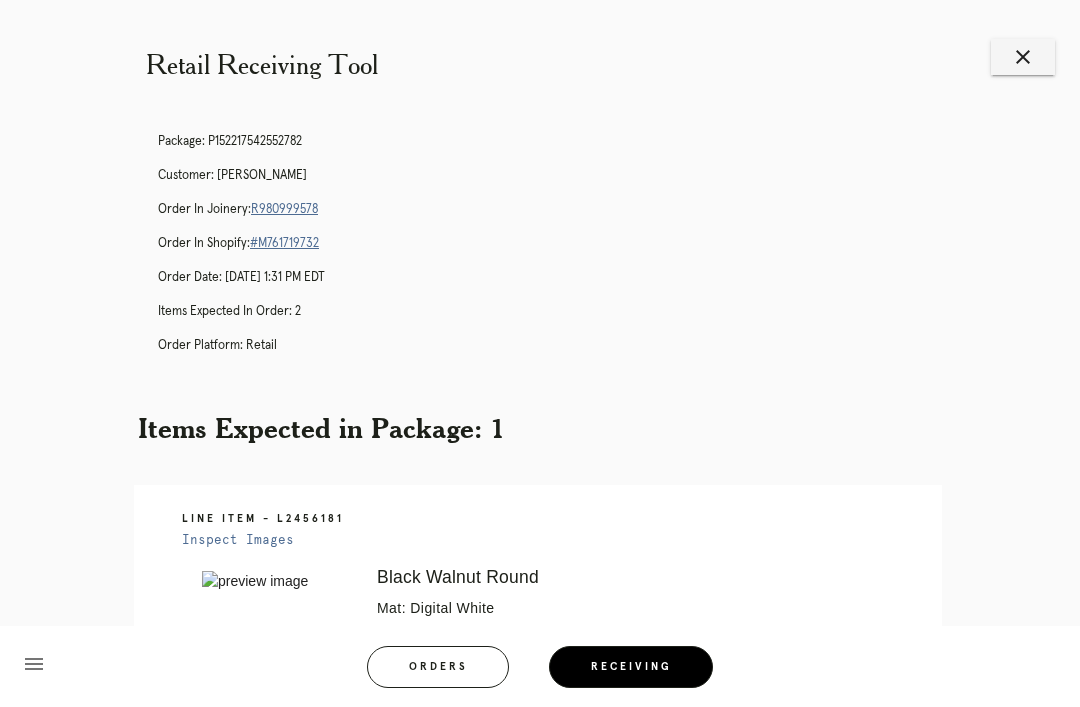 click on "R980999578" at bounding box center [284, 209] 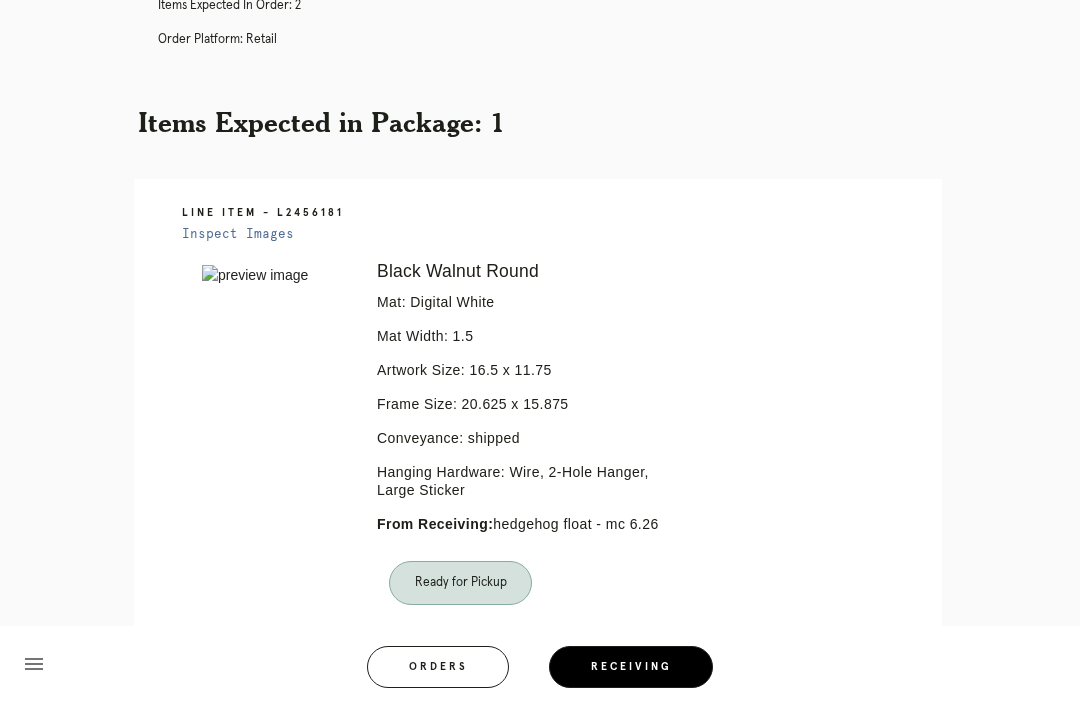 scroll, scrollTop: 356, scrollLeft: 0, axis: vertical 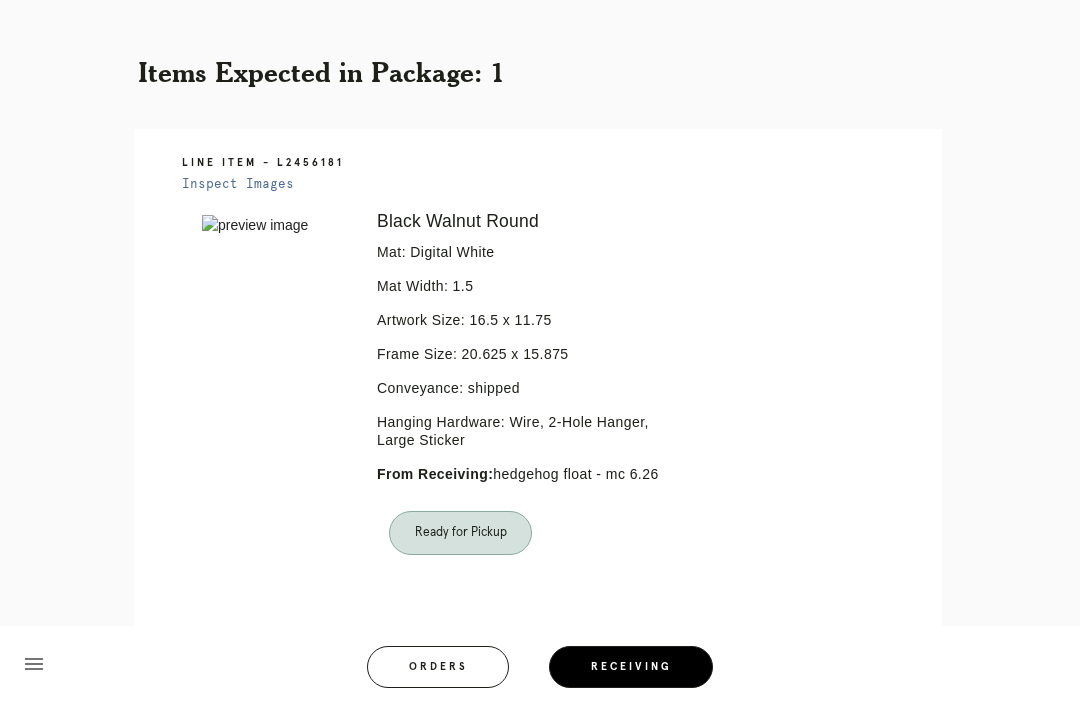 click on "Receiving" at bounding box center [631, 667] 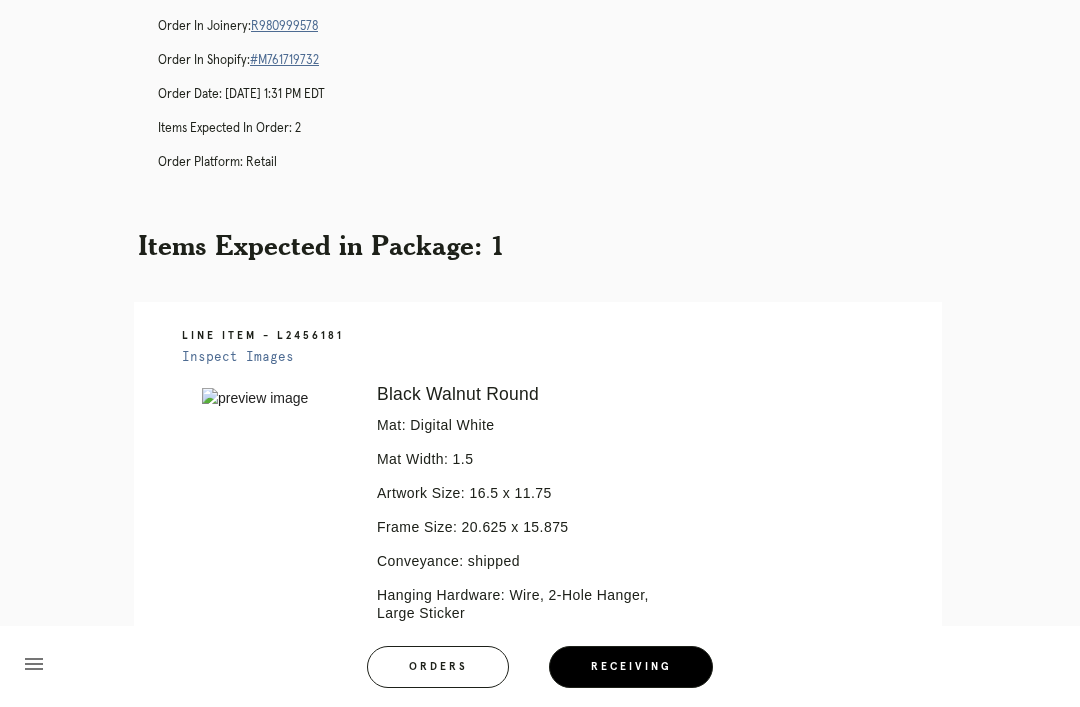 scroll, scrollTop: 0, scrollLeft: 0, axis: both 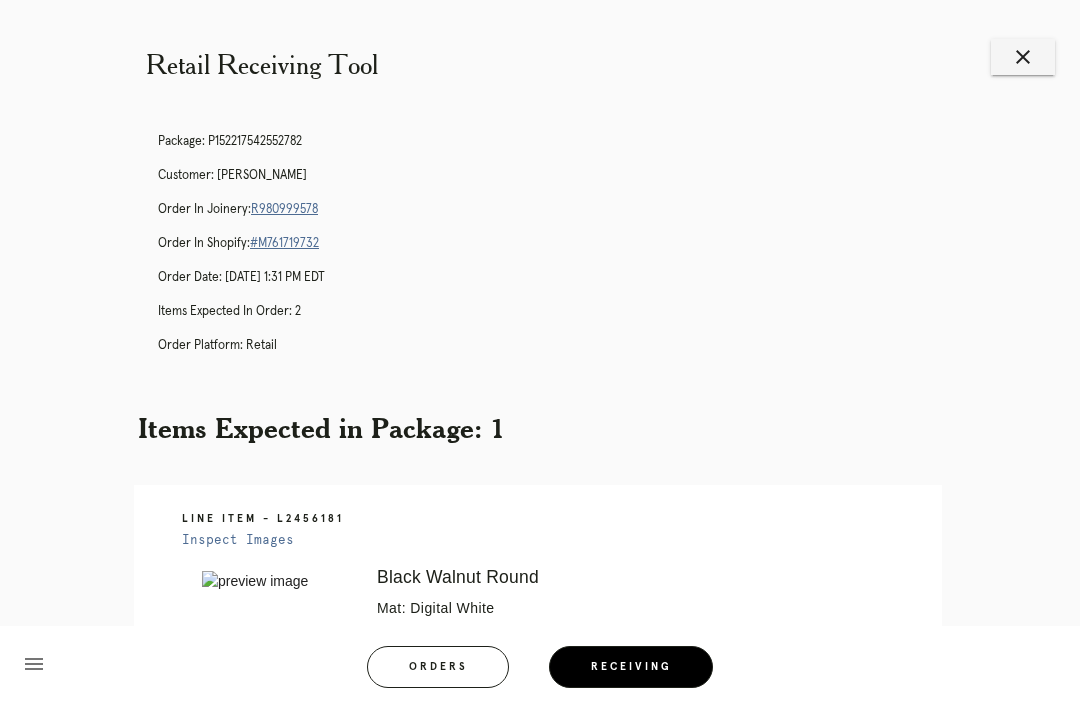 click on "close" at bounding box center [1023, 57] 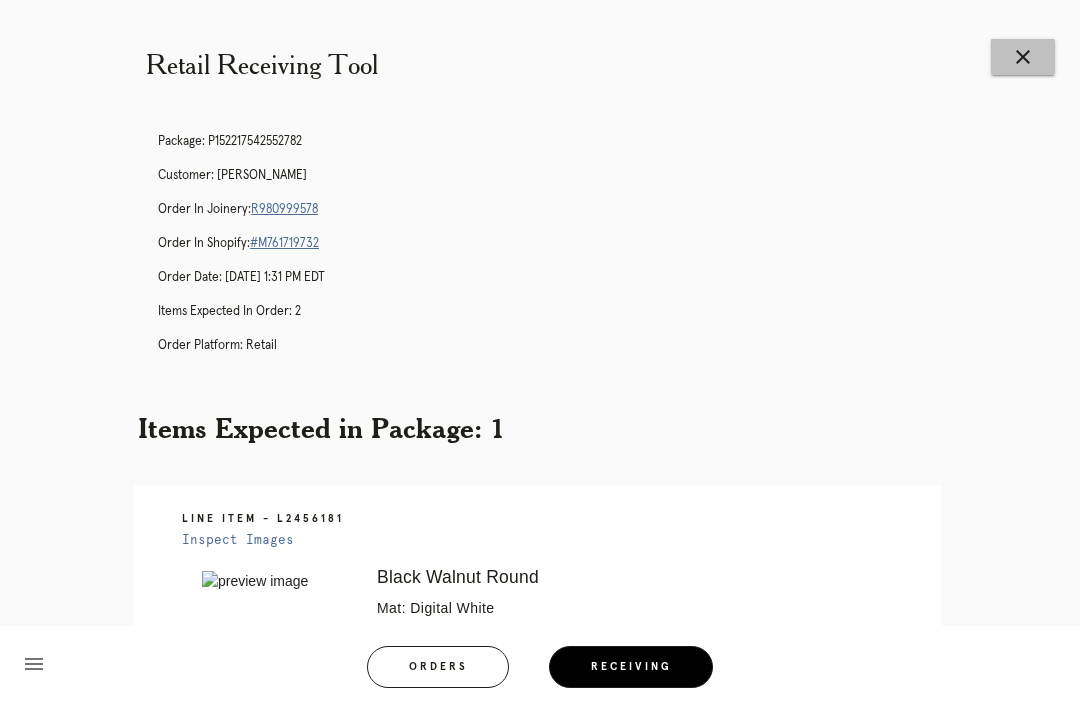 click on "close" at bounding box center (1023, 57) 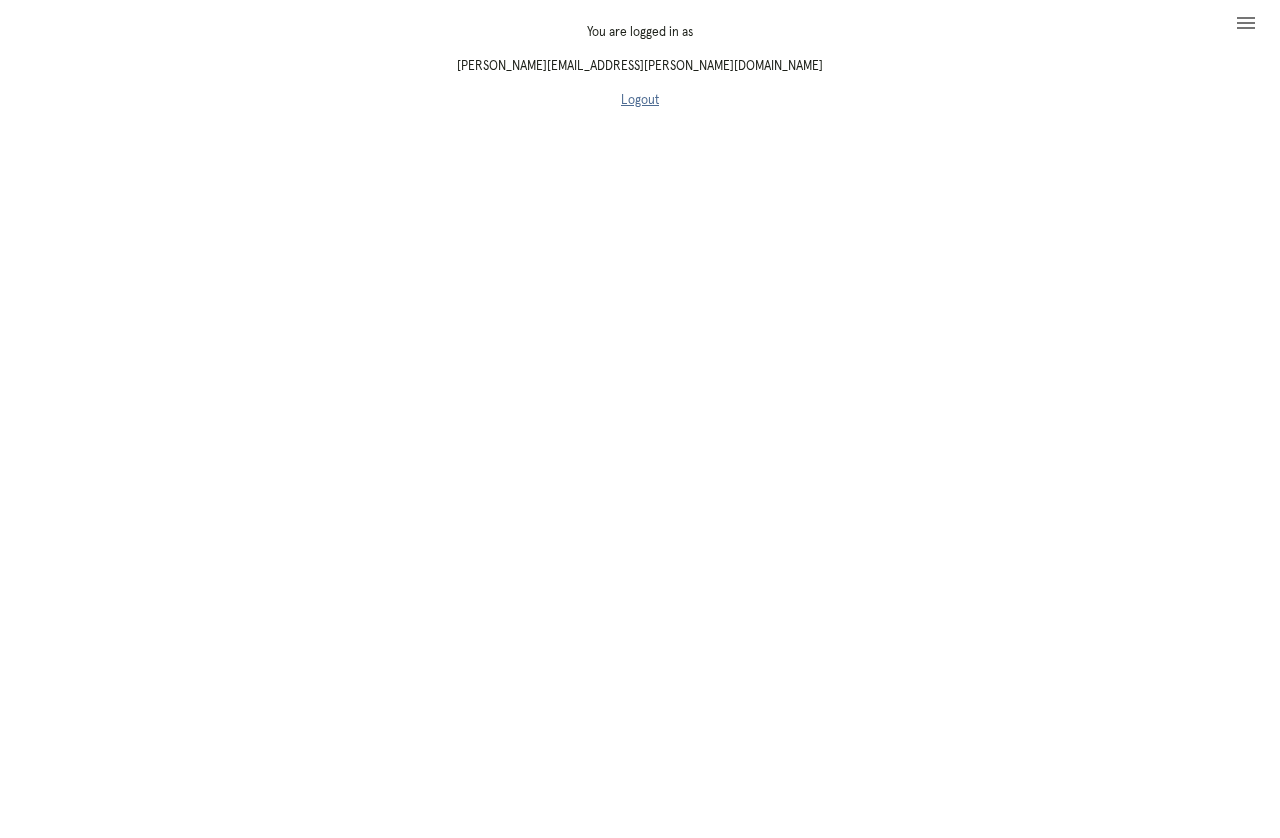 scroll, scrollTop: 0, scrollLeft: 0, axis: both 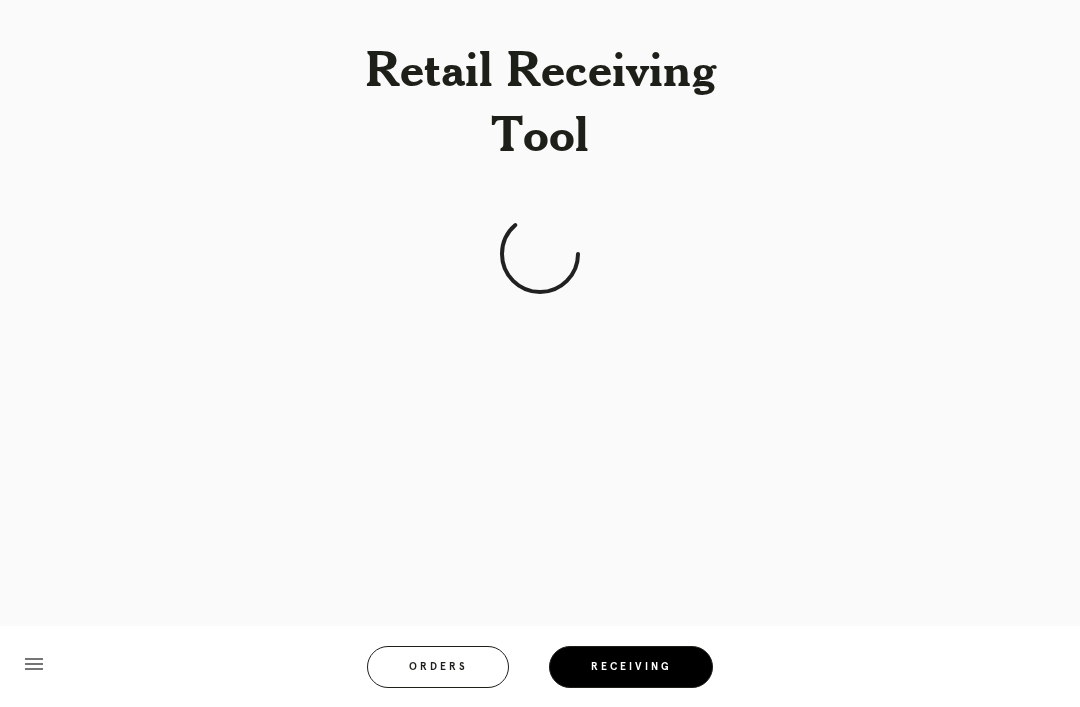 click on "Retail Receiving Tool
menu
Orders
Receiving
Logged in as:   [PERSON_NAME][EMAIL_ADDRESS][PERSON_NAME][DOMAIN_NAME]   Southport
Logout" at bounding box center (540, 353) 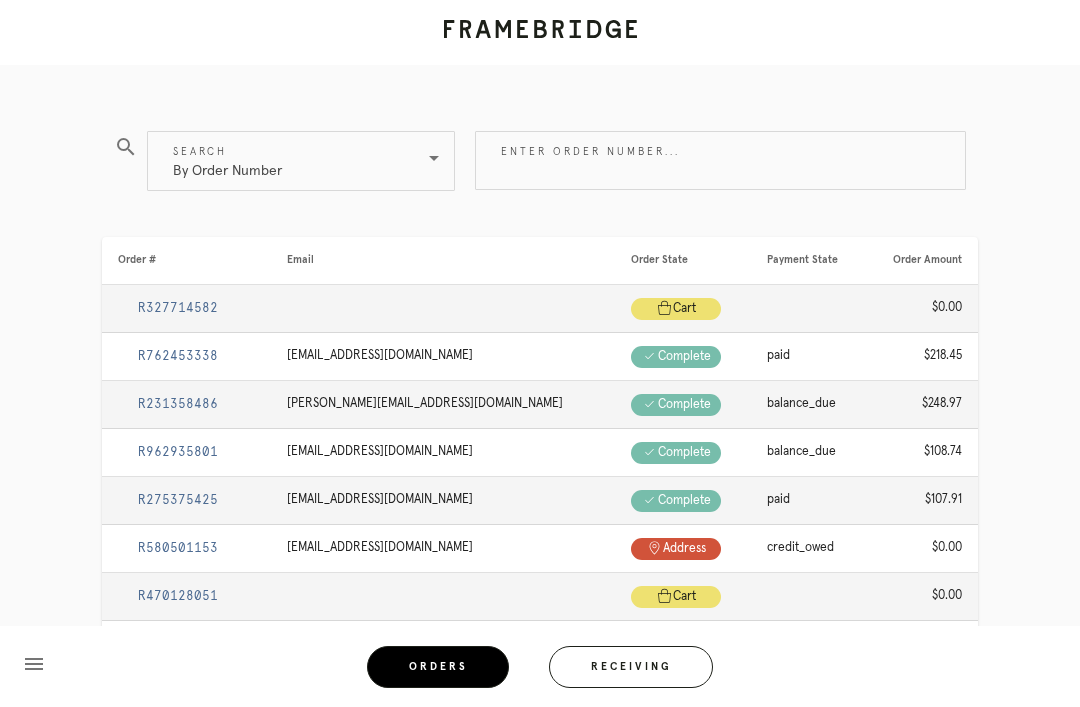 click on "Enter order number..." at bounding box center [720, 160] 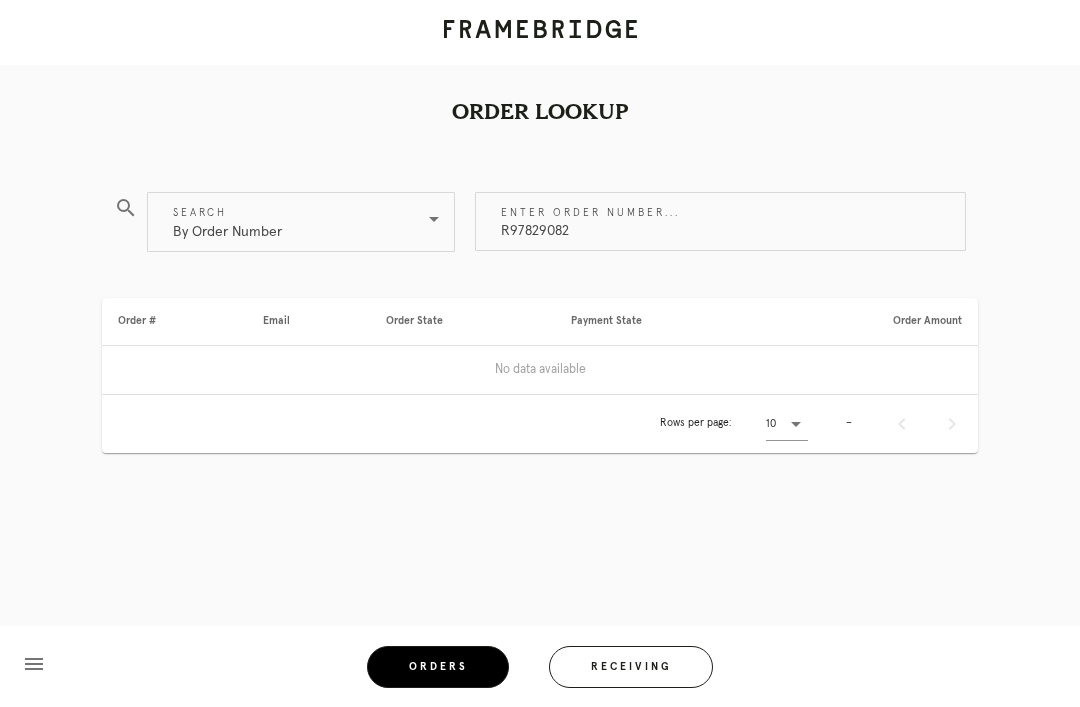 click on "R97829082" at bounding box center (720, 221) 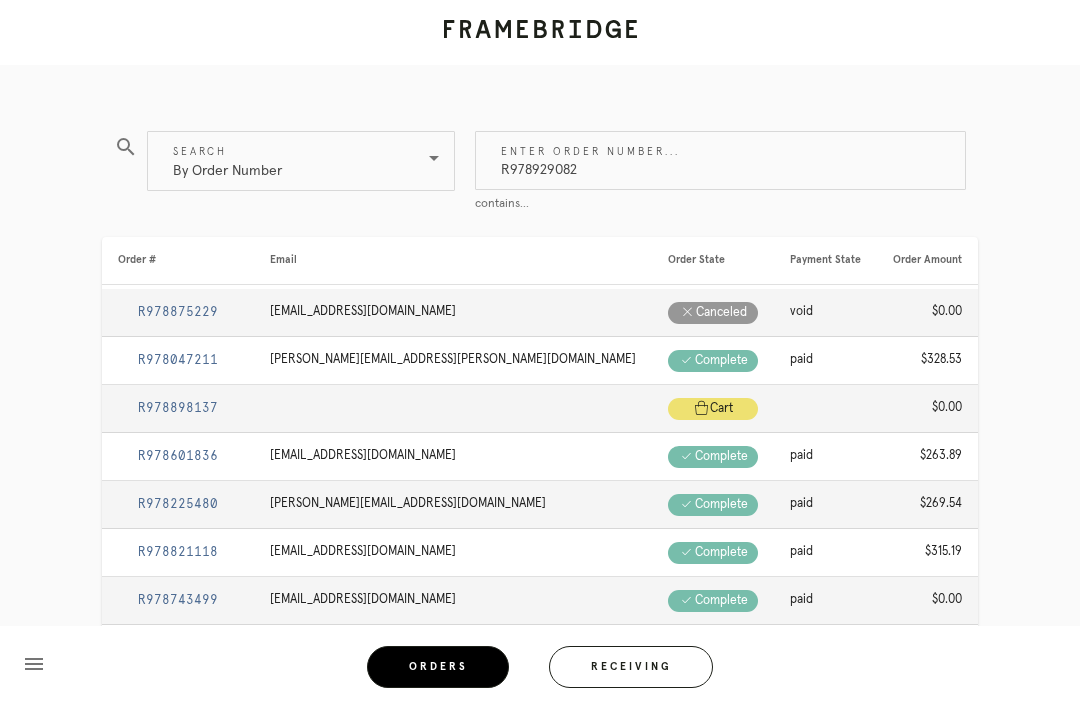 type on "R978929082" 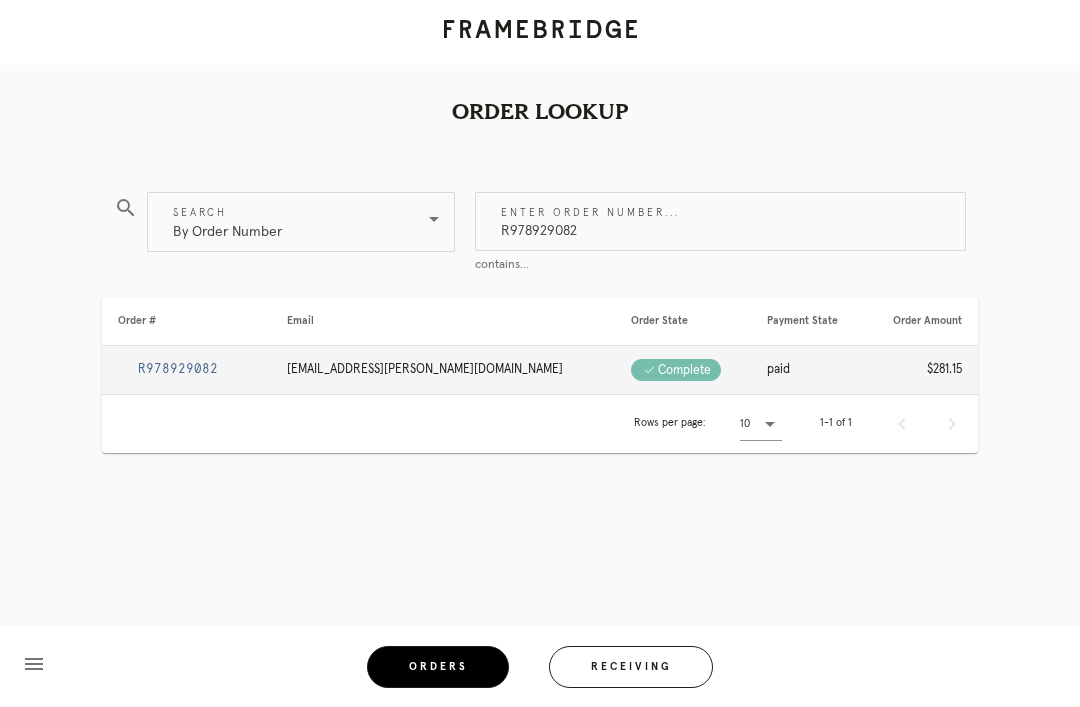 click on "R978929082" at bounding box center [178, 369] 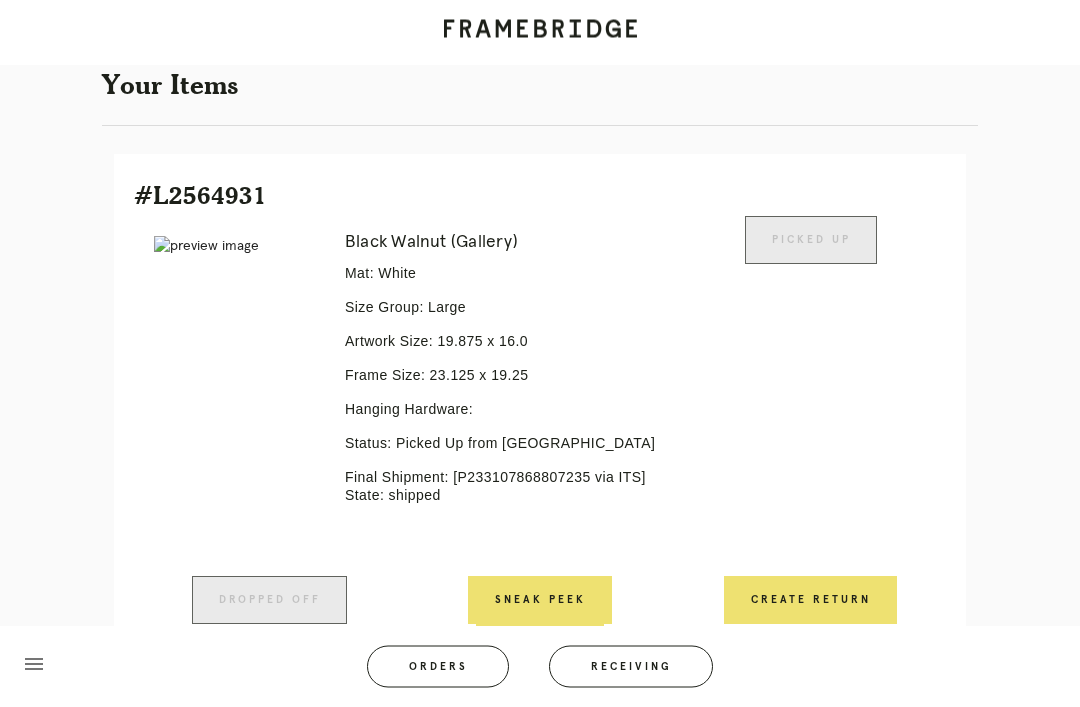 scroll, scrollTop: 390, scrollLeft: 0, axis: vertical 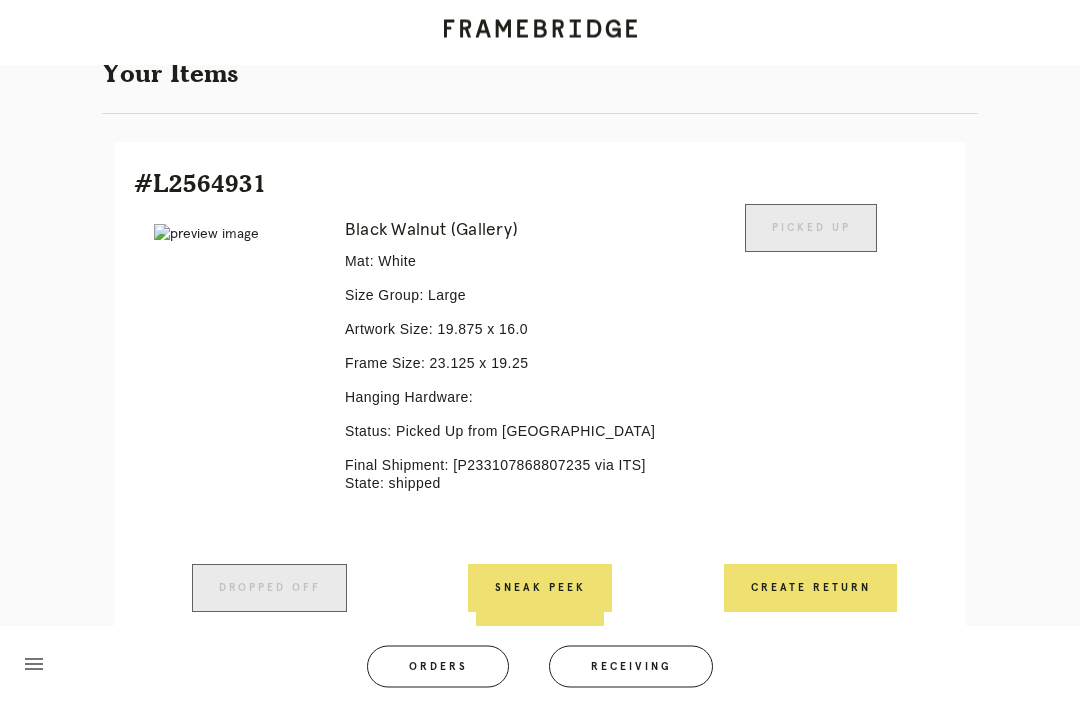 click on "Create Return" at bounding box center (810, 589) 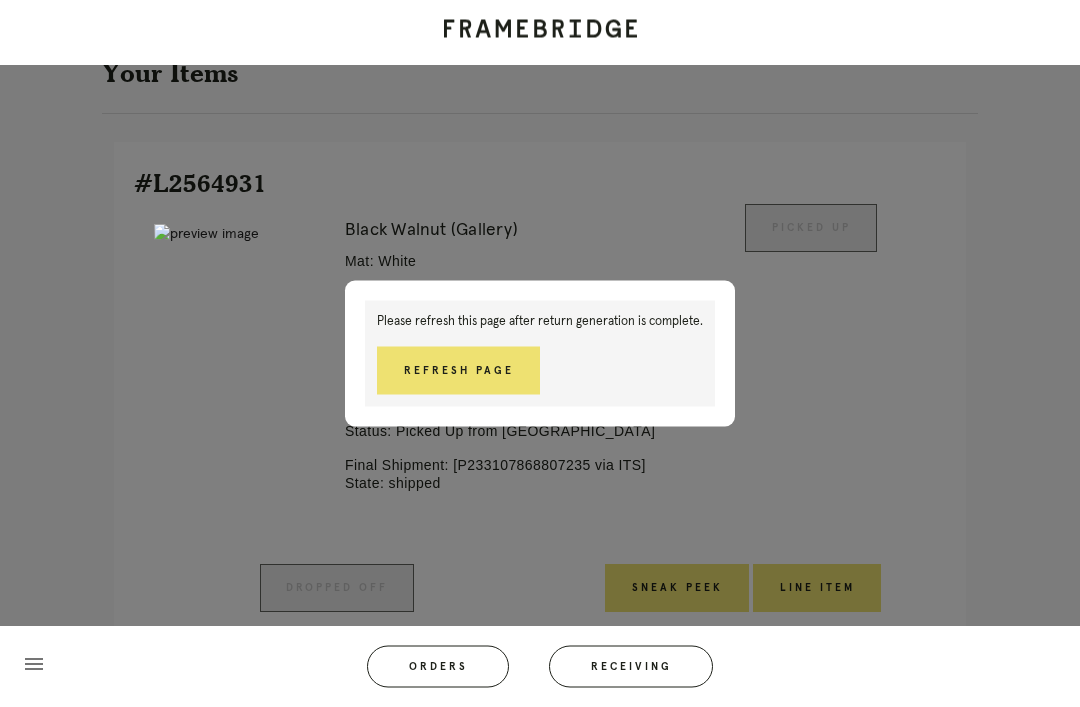 scroll, scrollTop: 442, scrollLeft: 0, axis: vertical 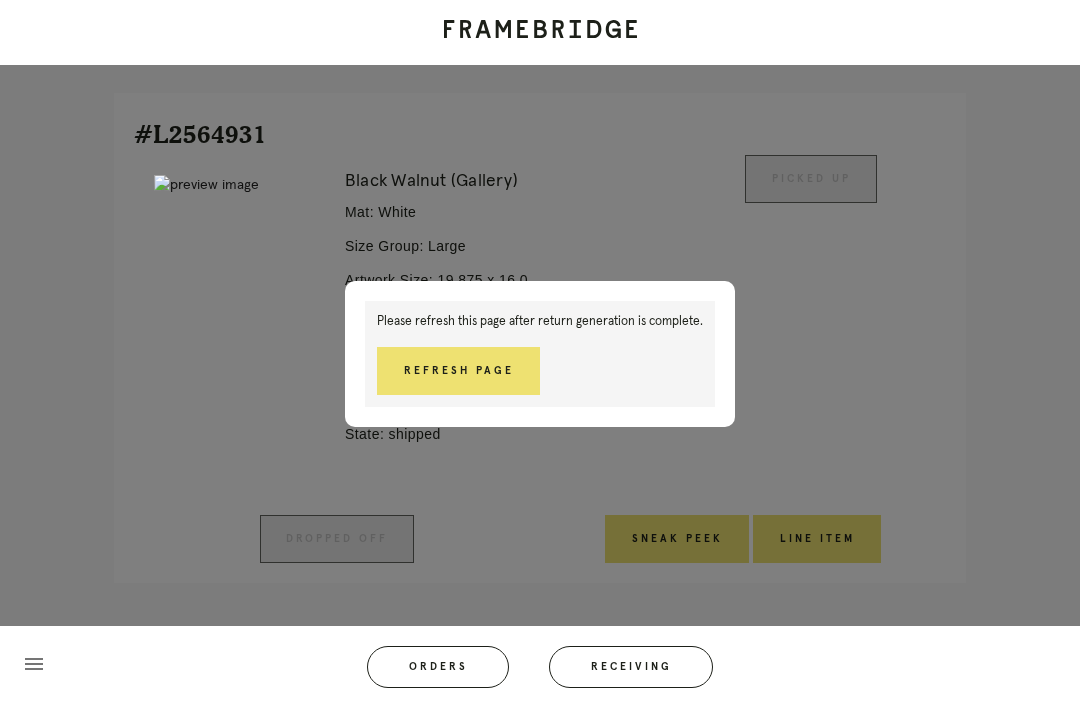 click on "Refresh Page" at bounding box center (458, 371) 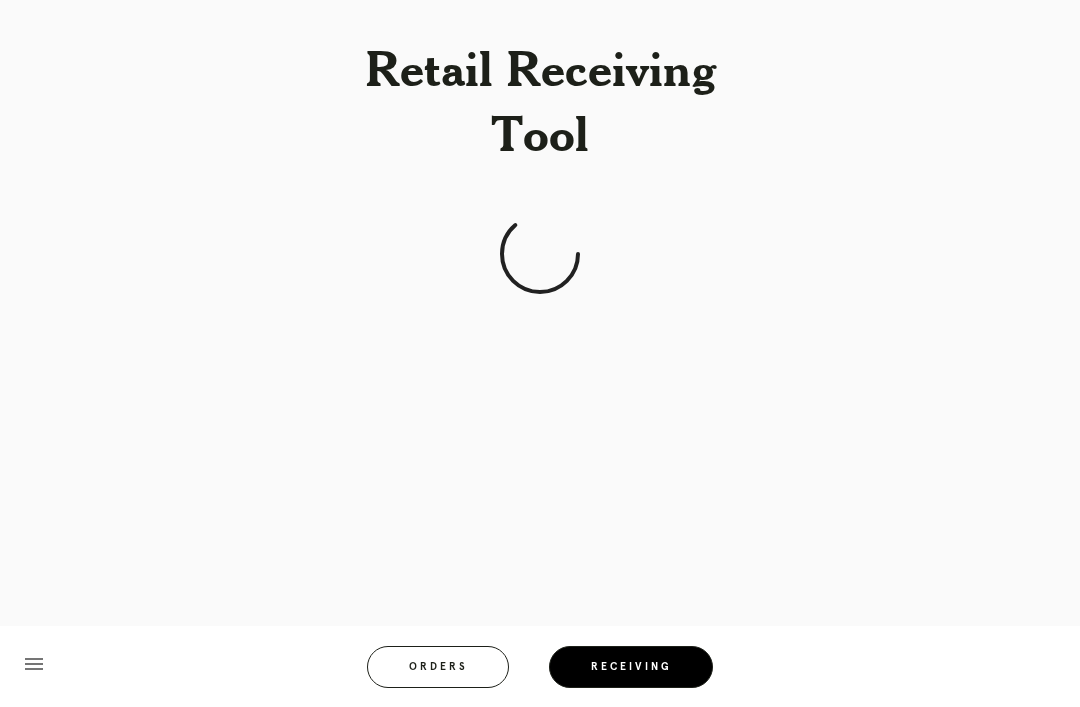 scroll, scrollTop: 64, scrollLeft: 0, axis: vertical 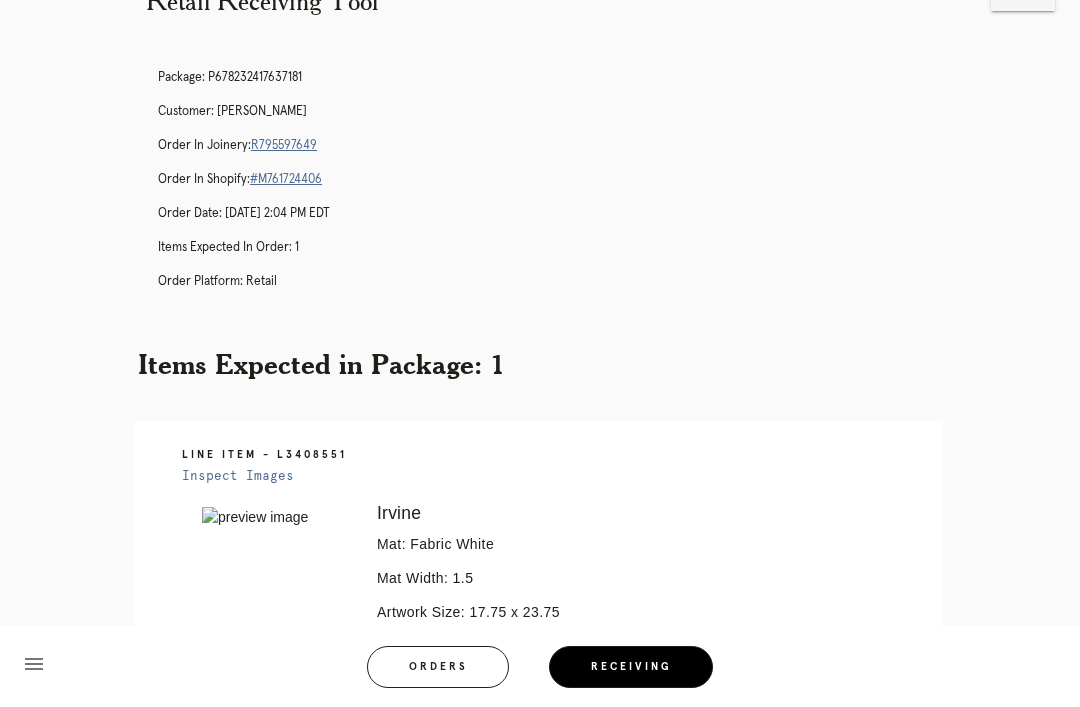 click on "Orders" at bounding box center [438, 667] 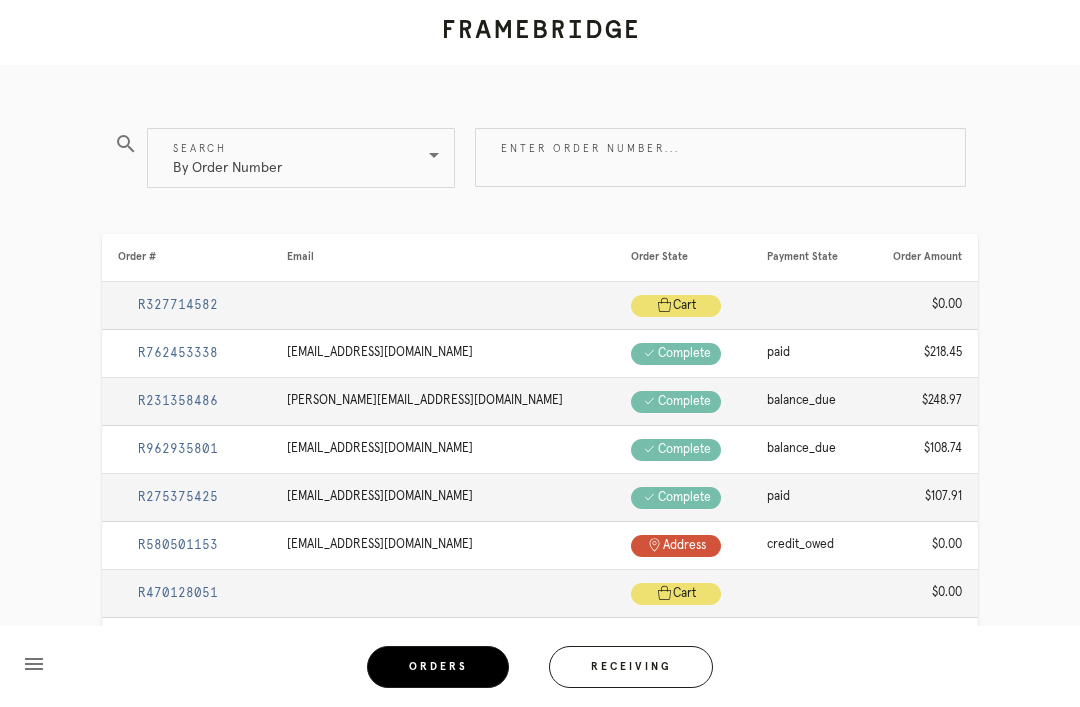 click on "Enter order number..." at bounding box center [720, 157] 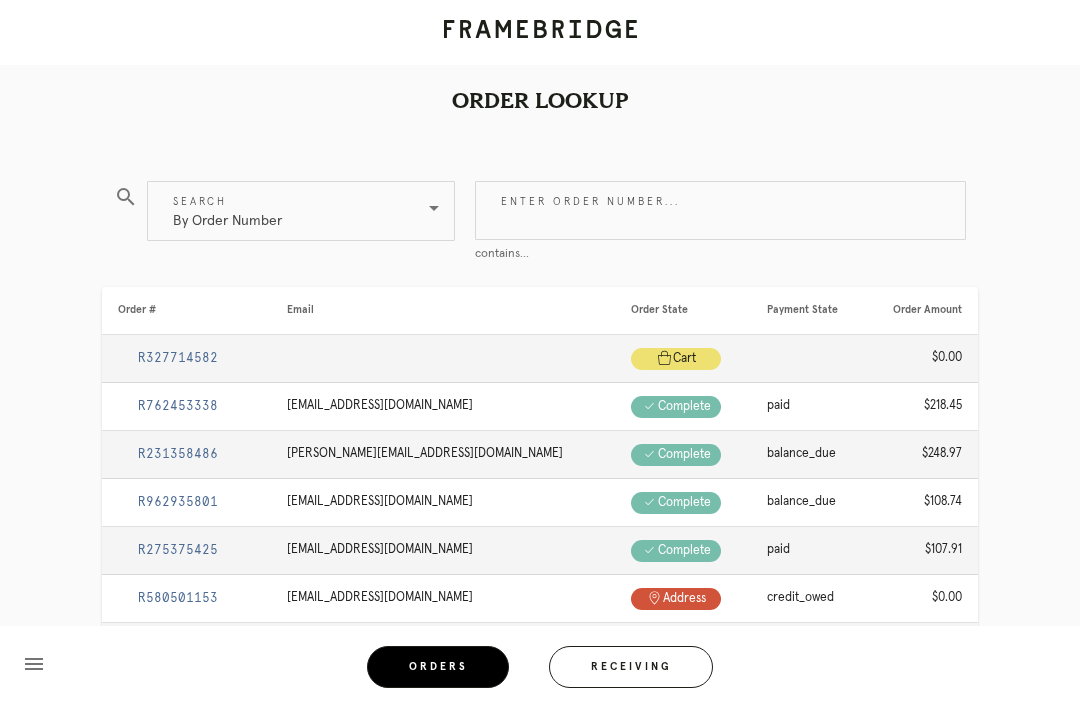 scroll, scrollTop: 0, scrollLeft: 0, axis: both 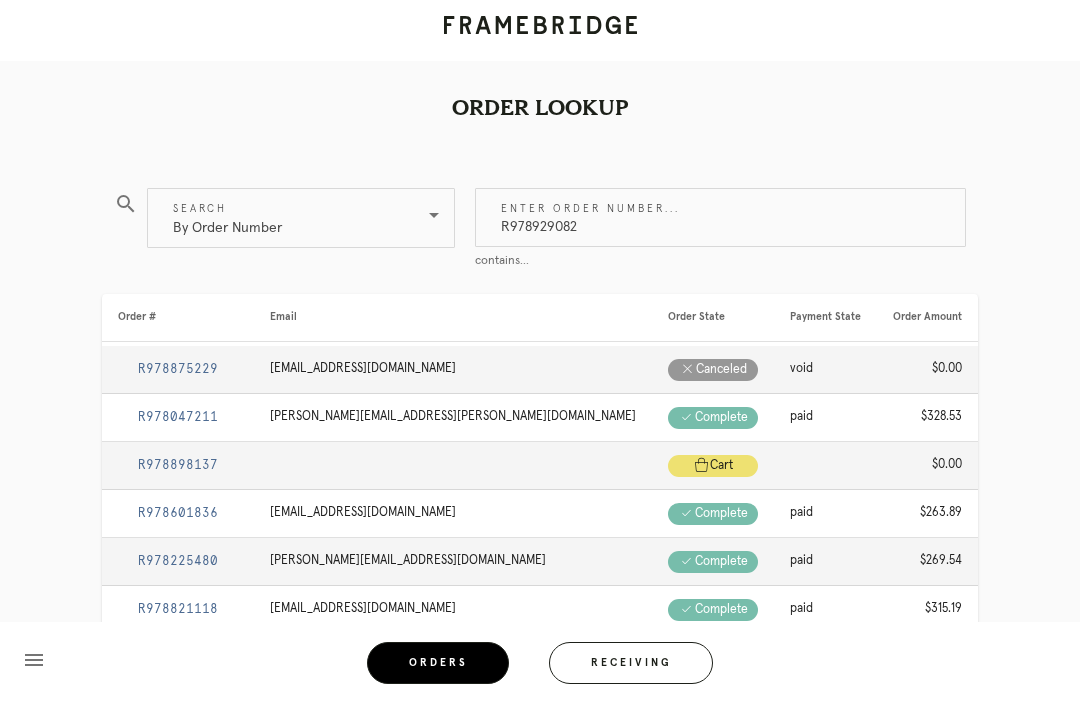 type on "R978929082" 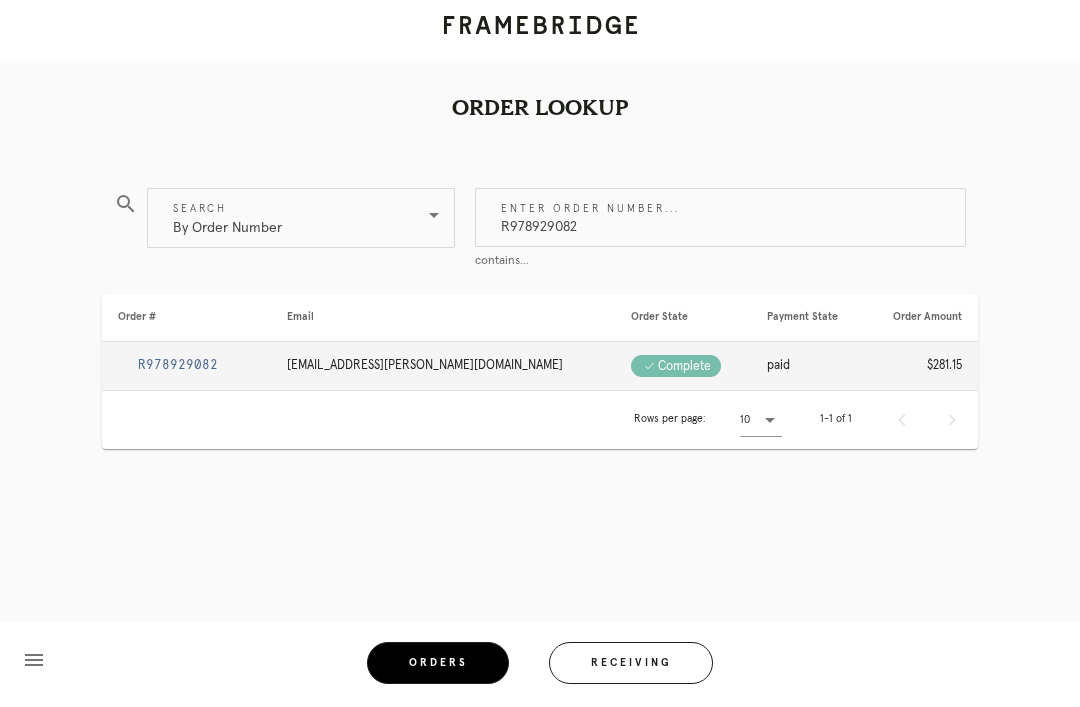 scroll, scrollTop: 4, scrollLeft: 0, axis: vertical 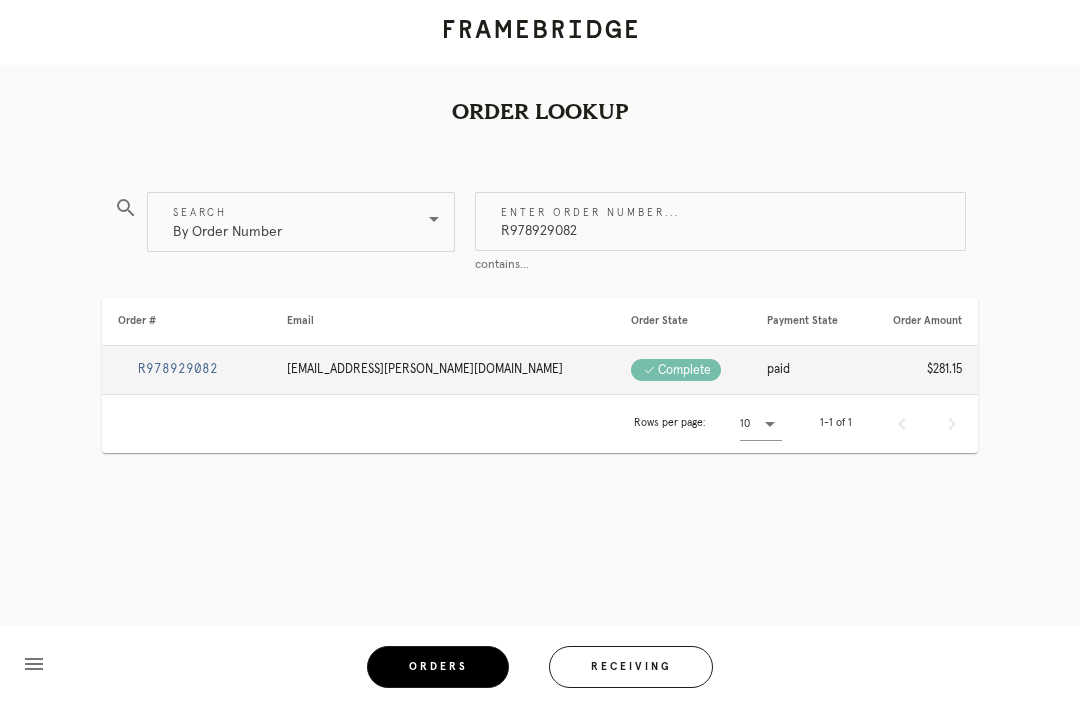 click on "R978929082" at bounding box center (178, 369) 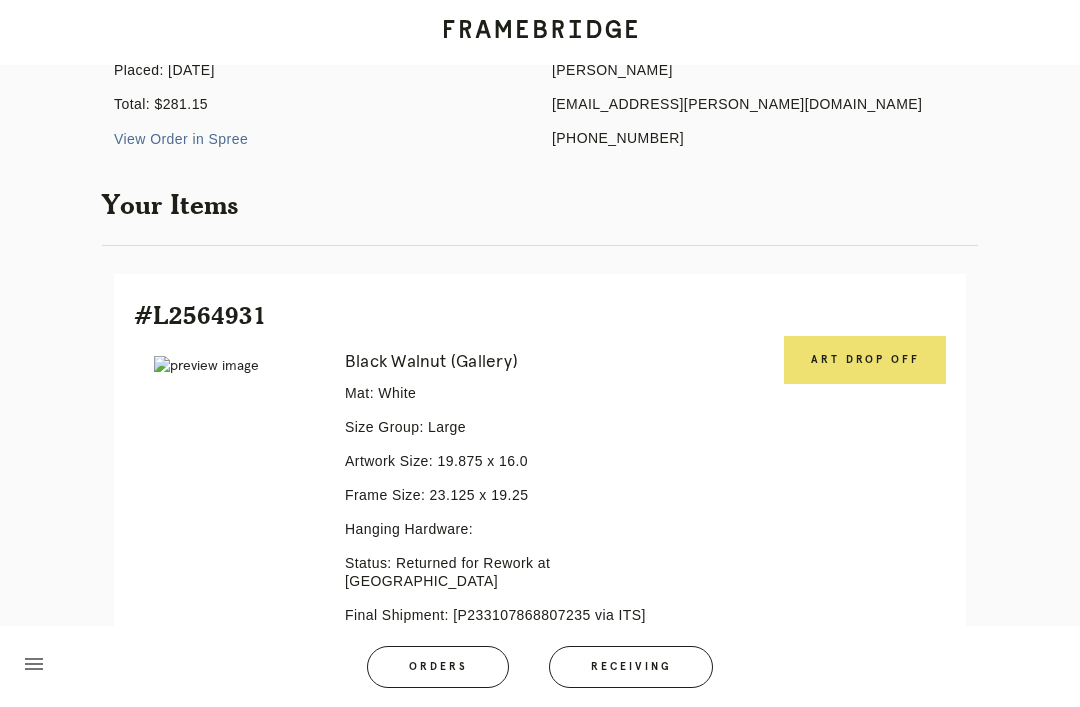 scroll, scrollTop: 260, scrollLeft: 0, axis: vertical 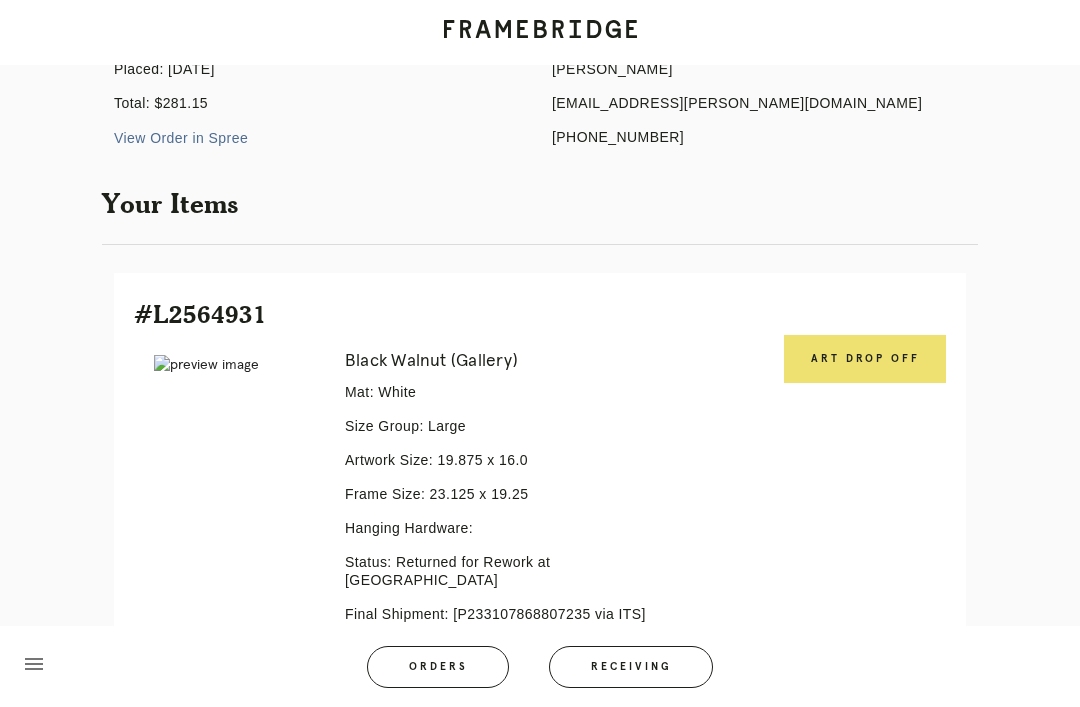 click on "Art drop off" at bounding box center (865, 359) 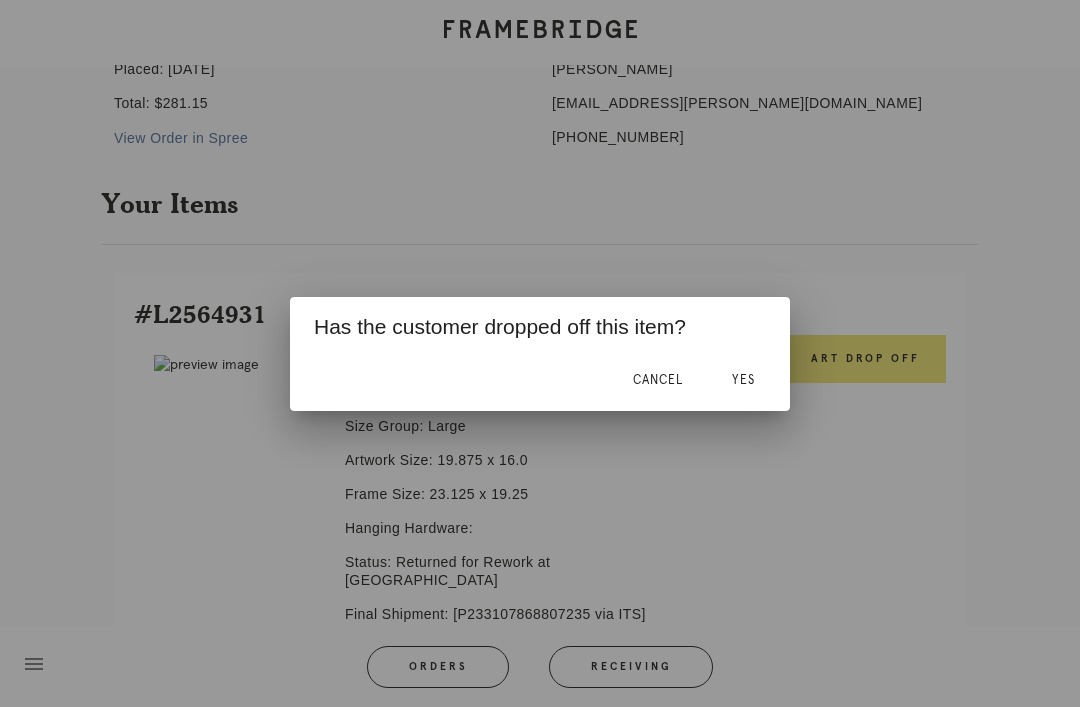 click on "Yes" at bounding box center [743, 380] 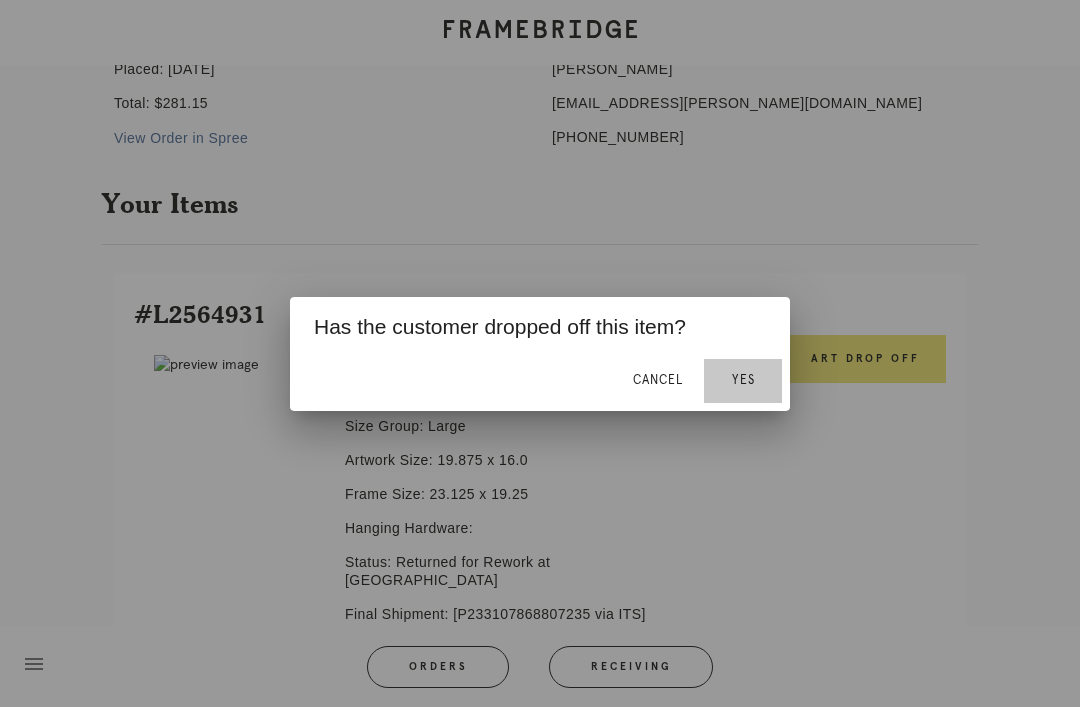 scroll, scrollTop: 0, scrollLeft: 0, axis: both 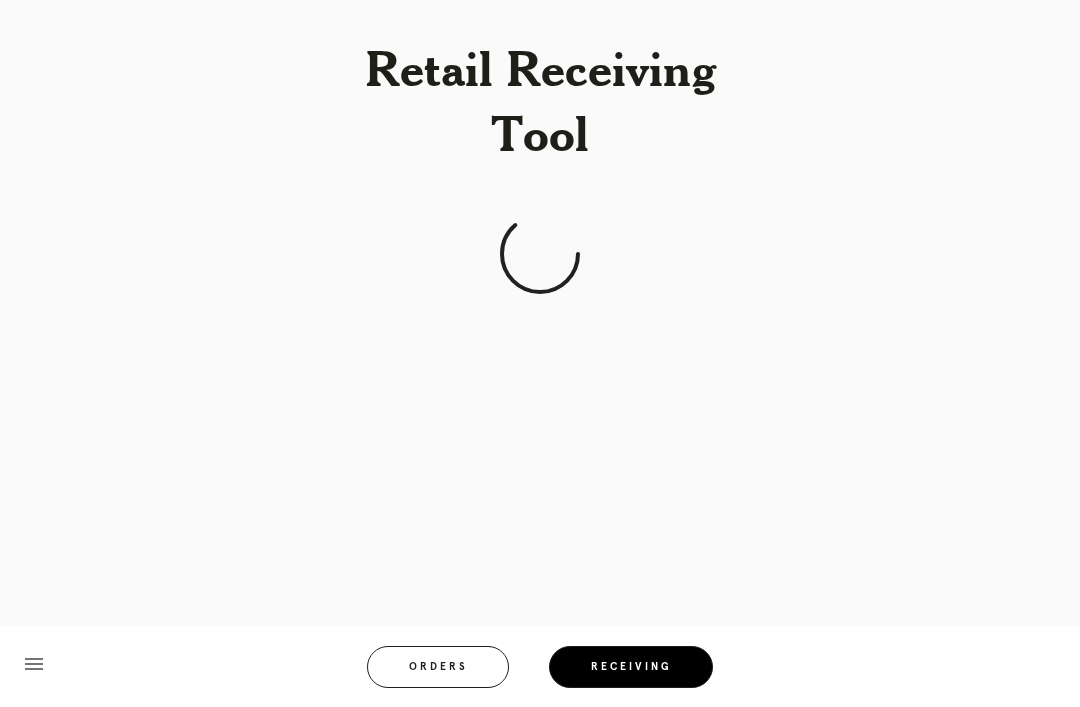 click on "Retail Receiving Tool
menu
Orders
Receiving
Logged in as:   [PERSON_NAME][EMAIL_ADDRESS][PERSON_NAME][DOMAIN_NAME]   Southport
Logout" at bounding box center (540, 353) 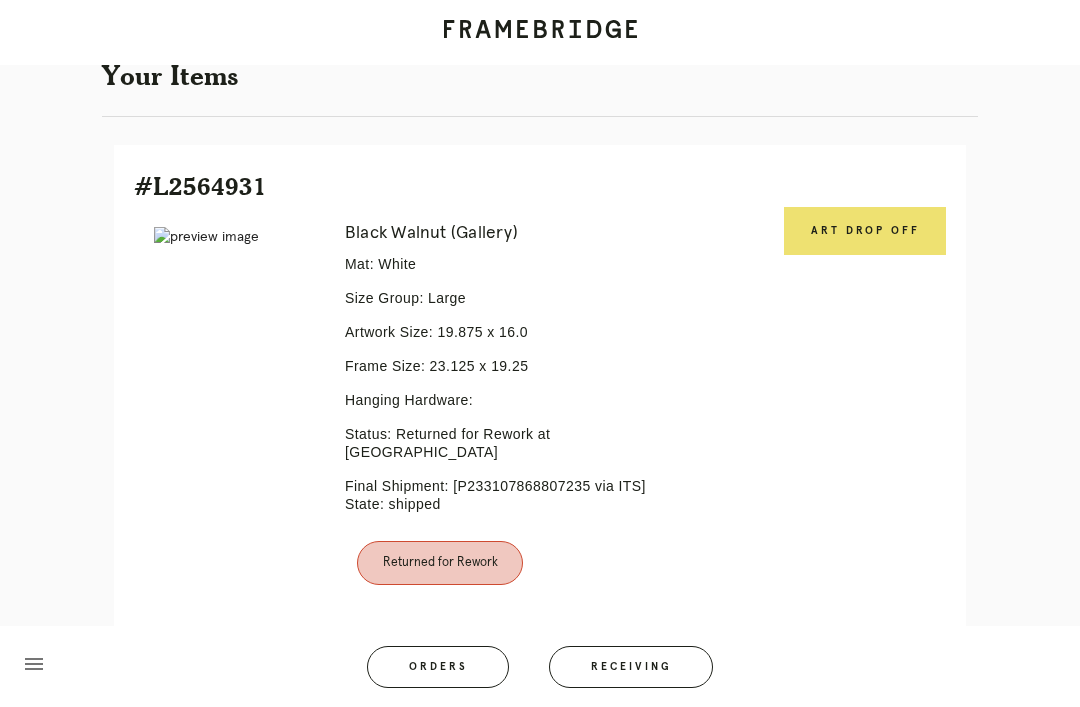 scroll, scrollTop: 446, scrollLeft: 0, axis: vertical 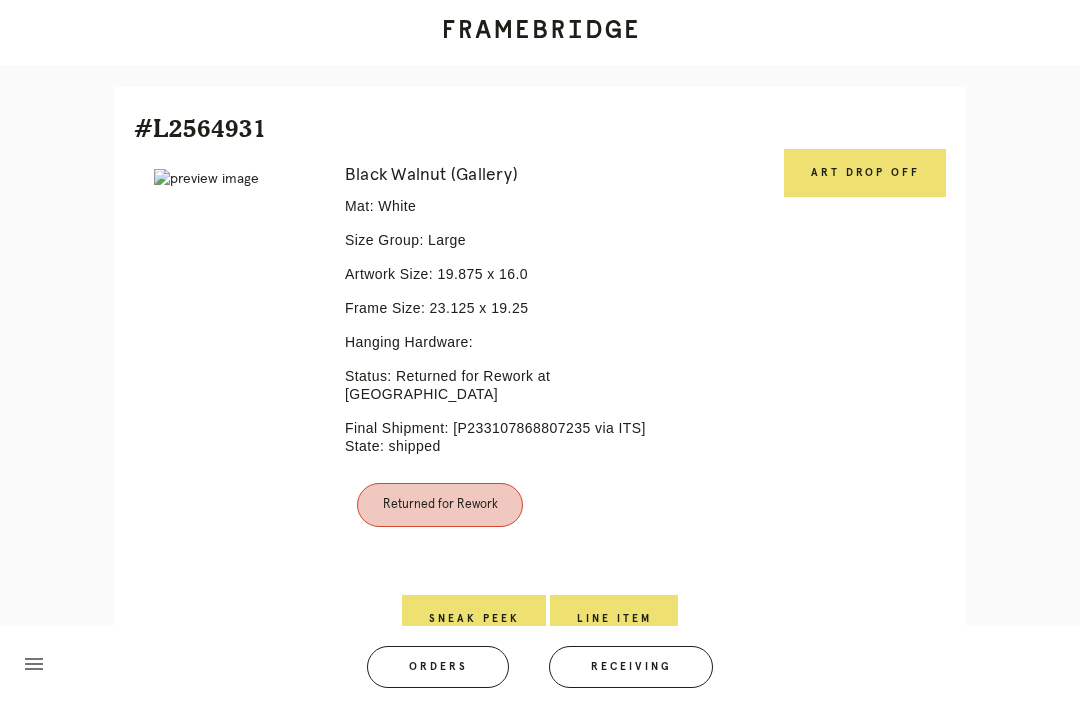 click on "Art drop off" at bounding box center (865, 173) 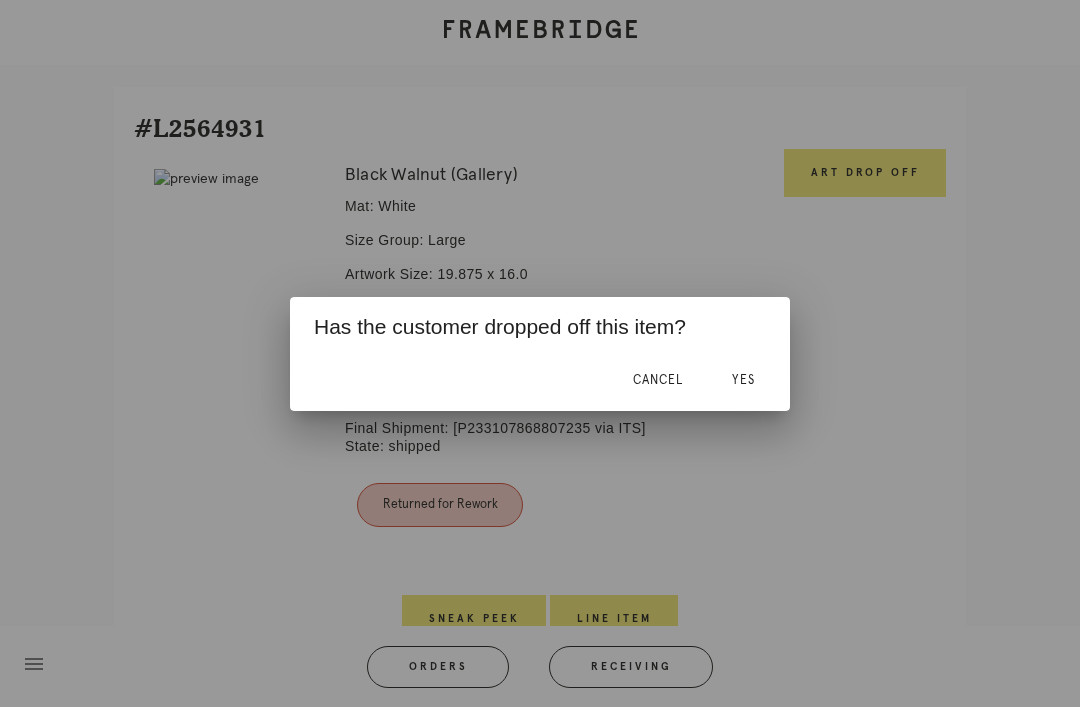 click on "Yes" at bounding box center [743, 380] 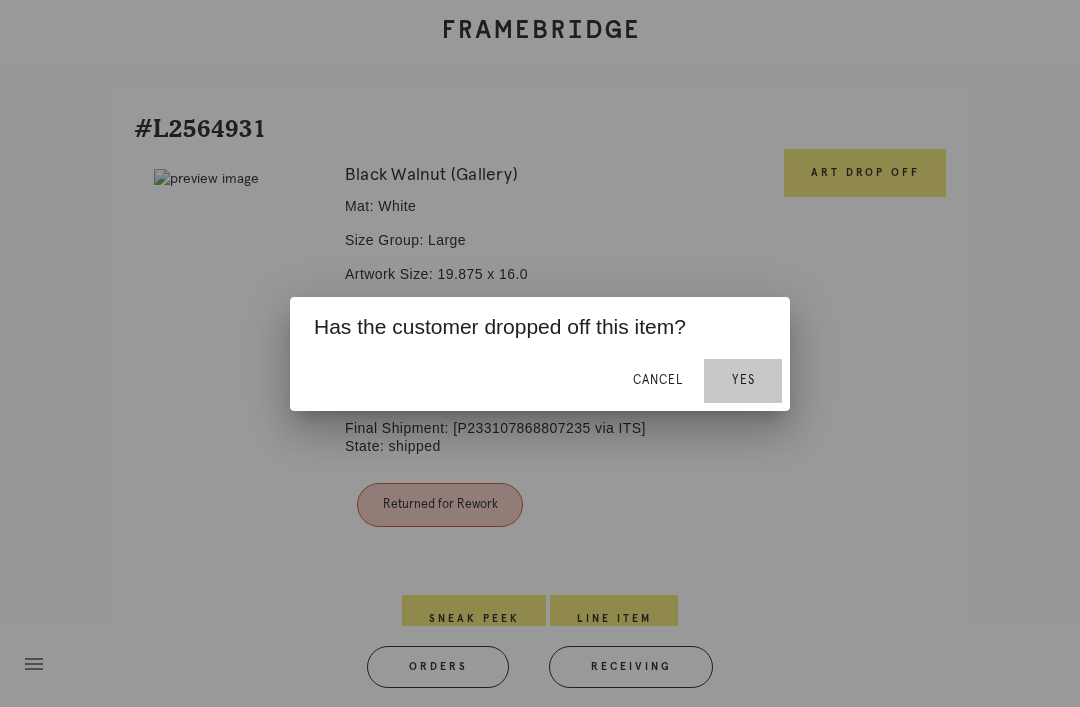 scroll, scrollTop: 0, scrollLeft: 0, axis: both 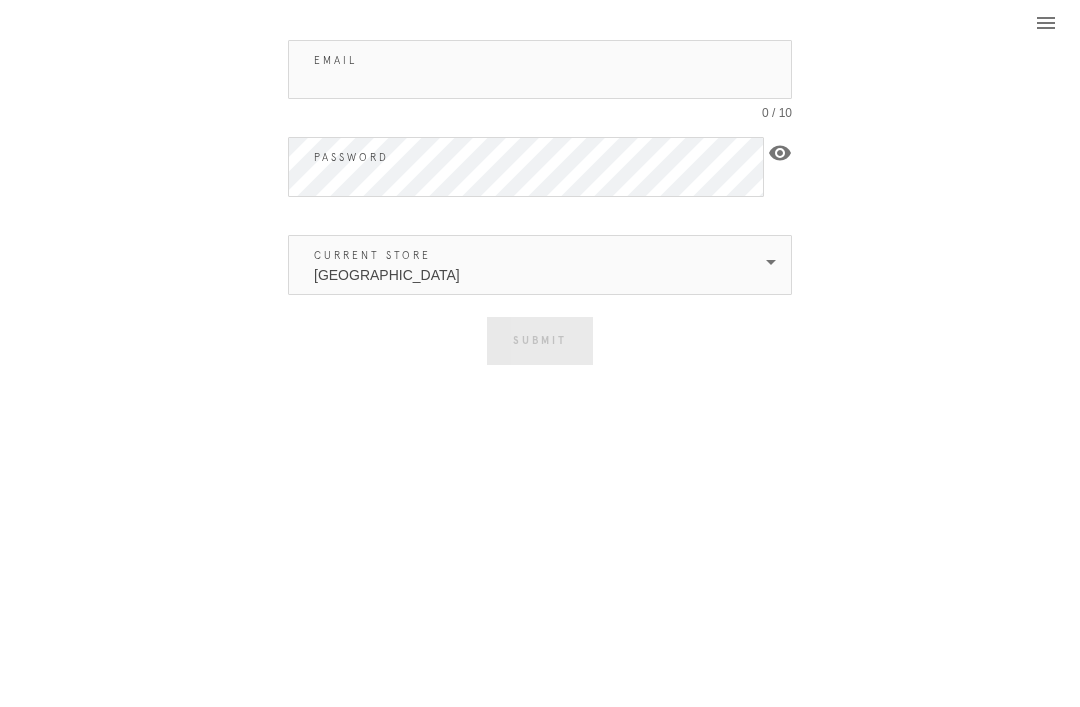 click on "You are logged in as
Logout
Email 0 / 10   Password visibility   Current Store [GEOGRAPHIC_DATA]
Submit
Incorrect email and password combination
Close" at bounding box center [540, 194] 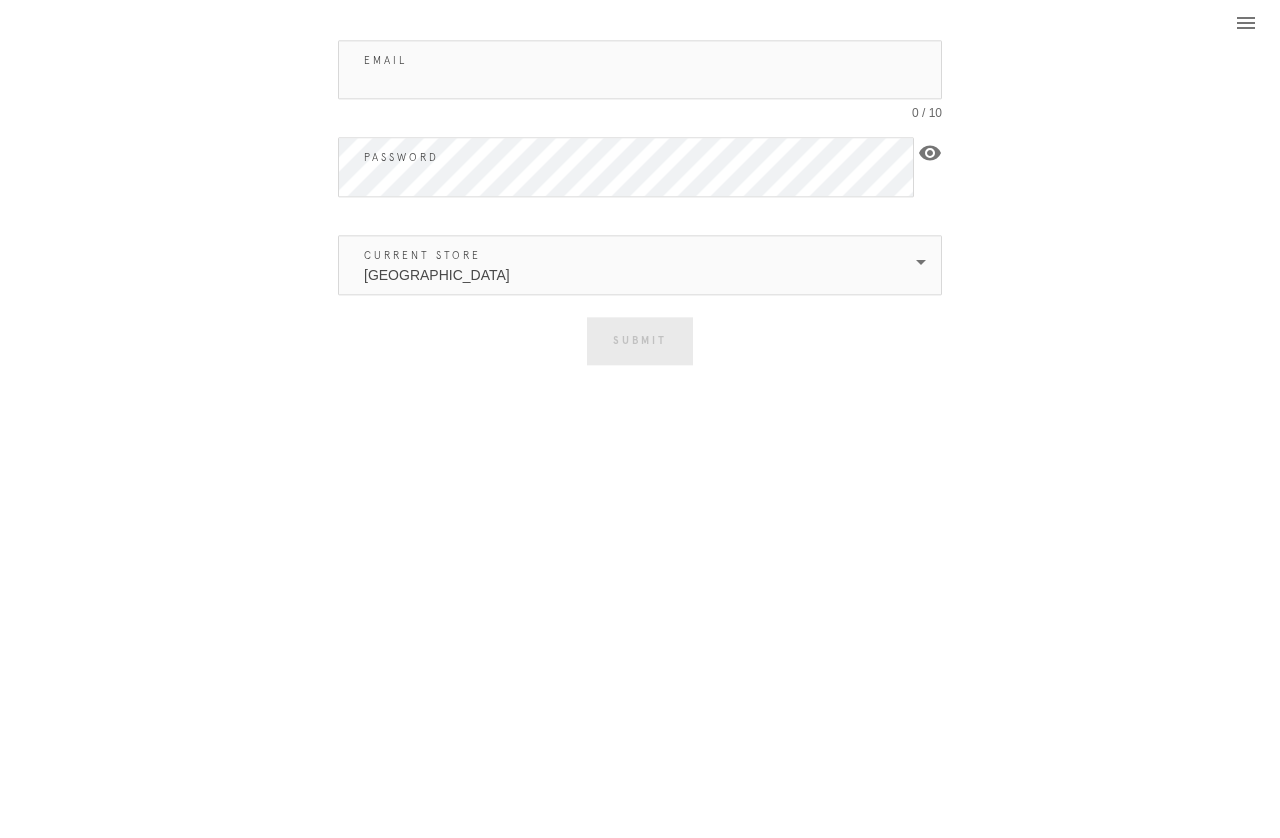 scroll, scrollTop: 0, scrollLeft: 0, axis: both 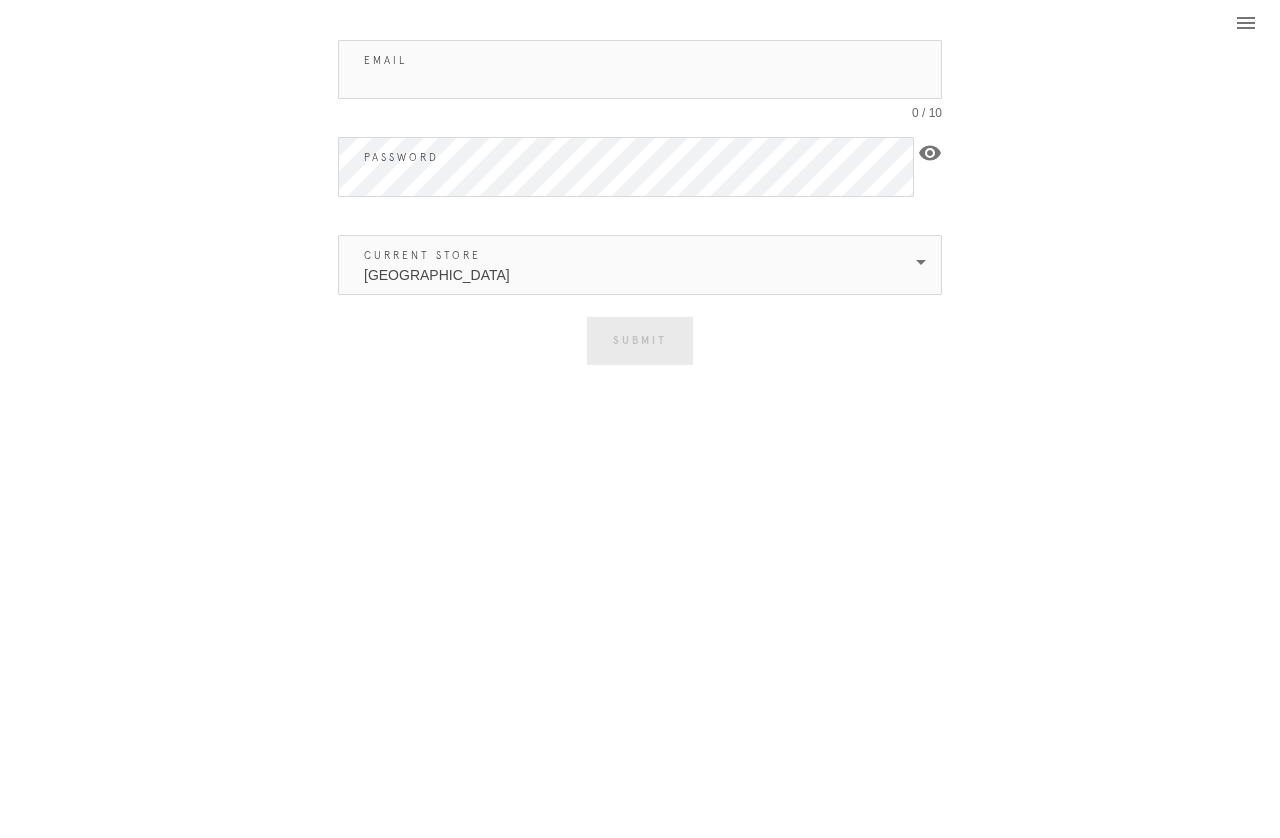 click on "You are logged in as
Logout
Email 0 / 10   Password visibility   Current Store [GEOGRAPHIC_DATA]
Submit
Incorrect email and password combination
Close" at bounding box center (640, 194) 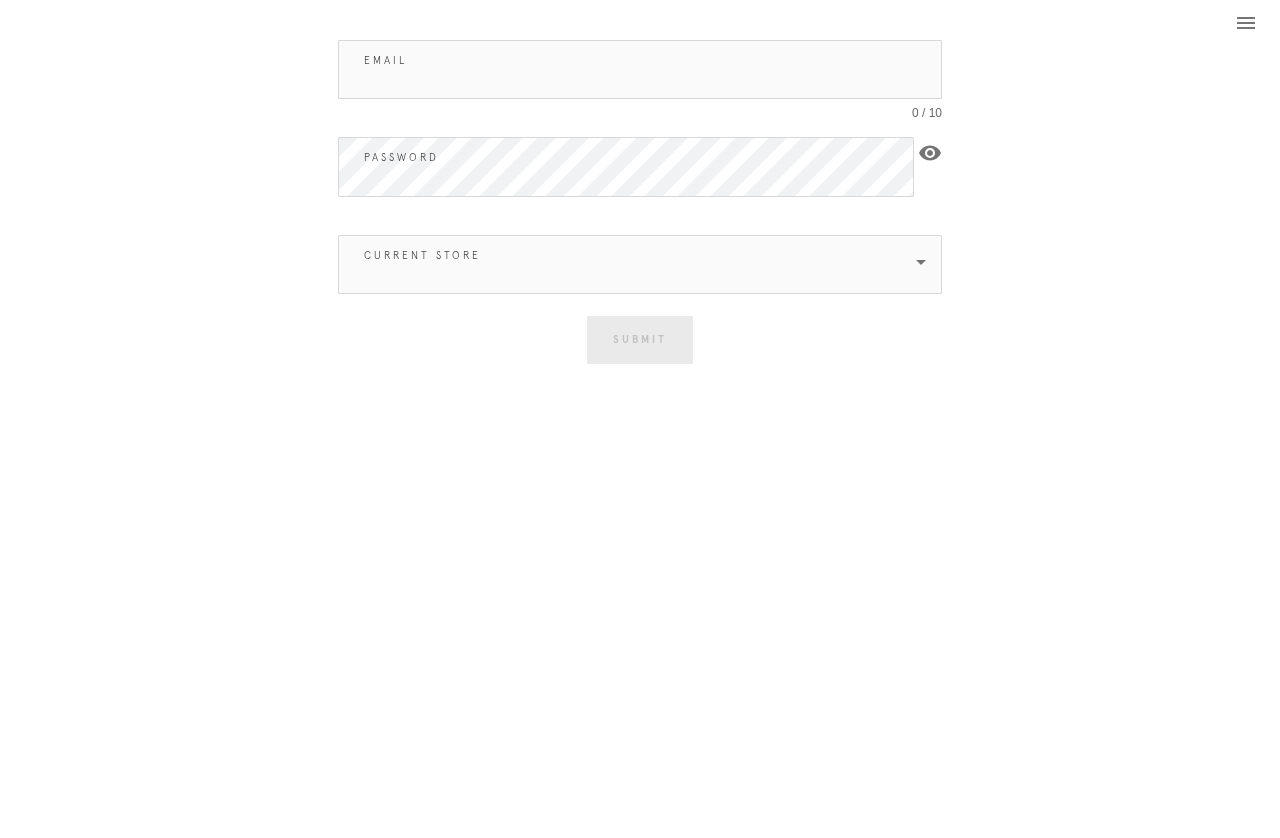 scroll, scrollTop: 0, scrollLeft: 0, axis: both 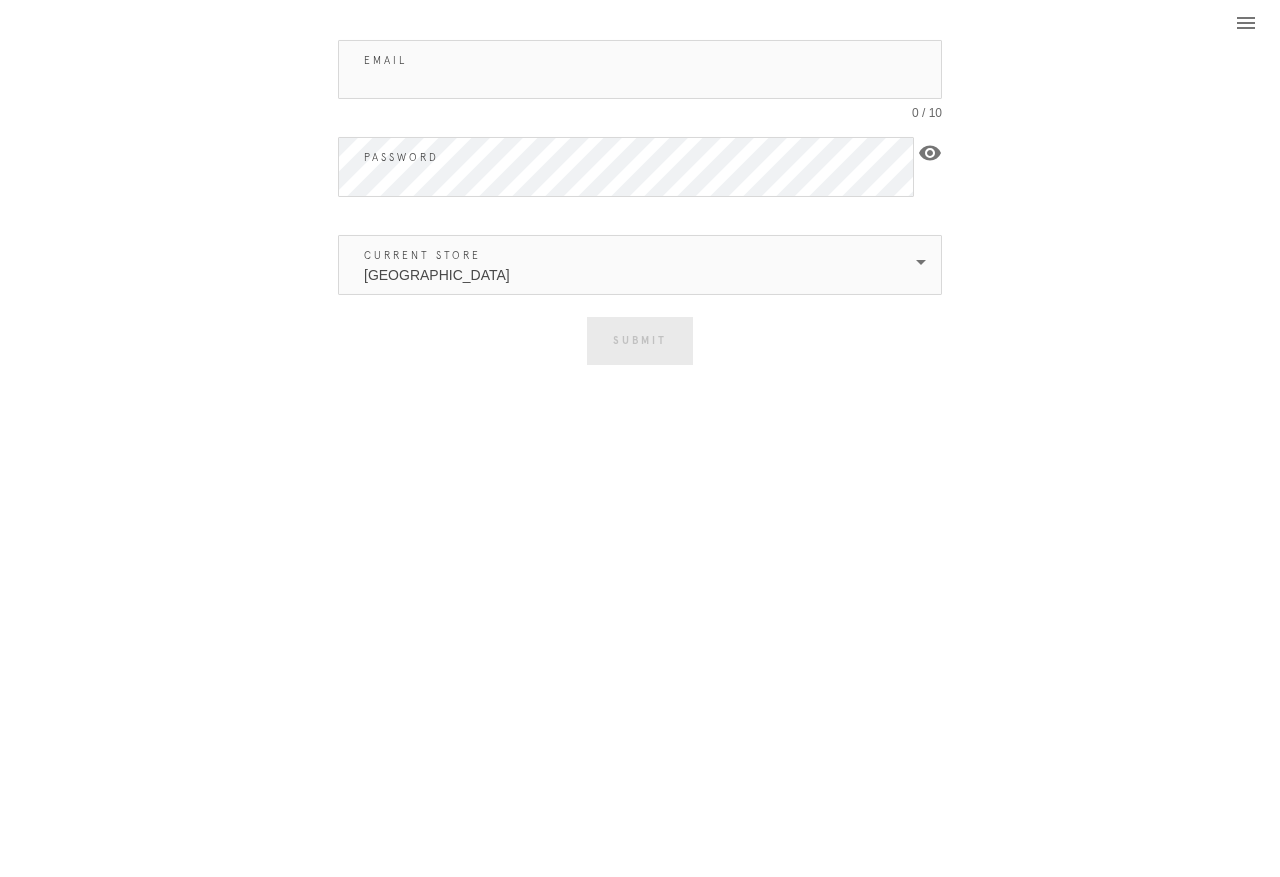 click on "Email" at bounding box center [640, 69] 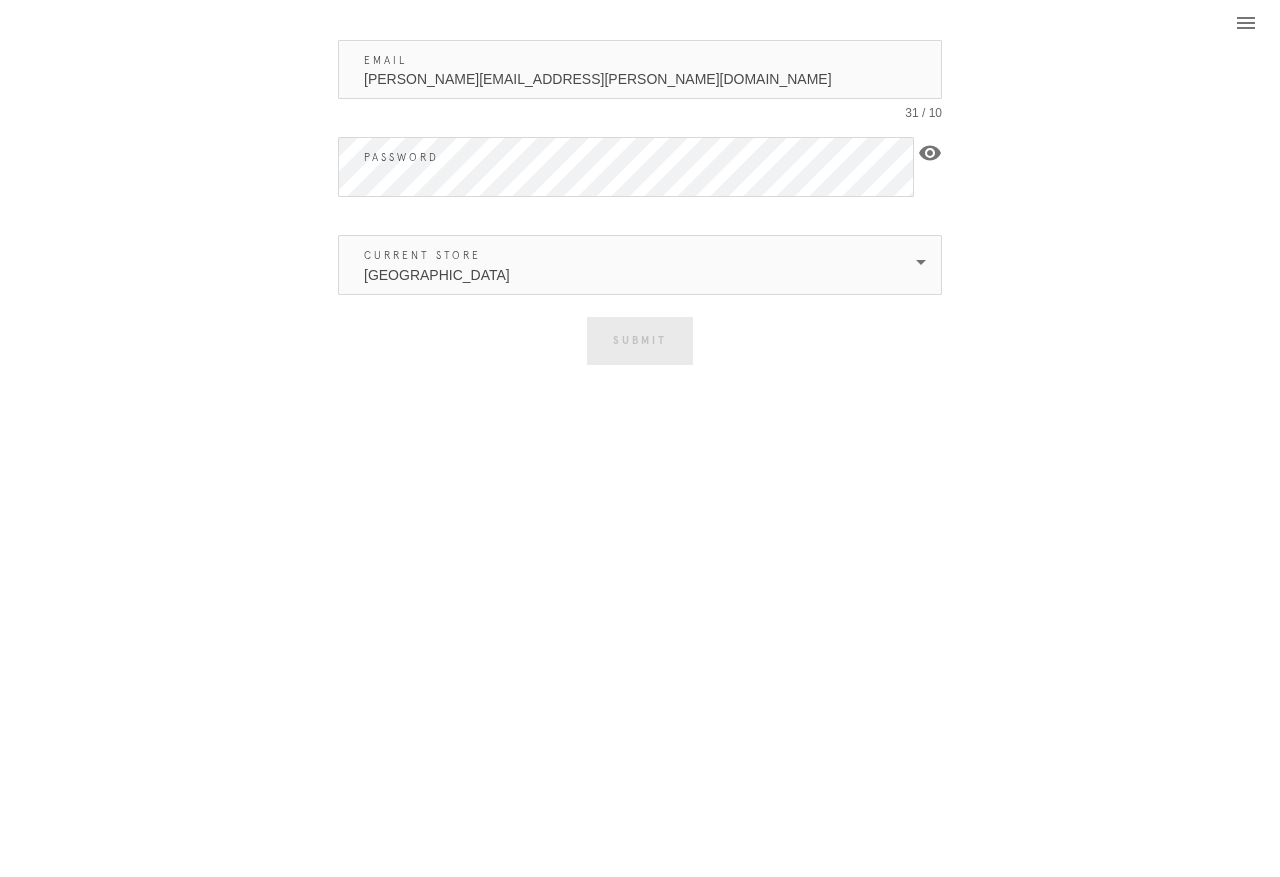 type on "[PERSON_NAME][EMAIL_ADDRESS][PERSON_NAME][DOMAIN_NAME]" 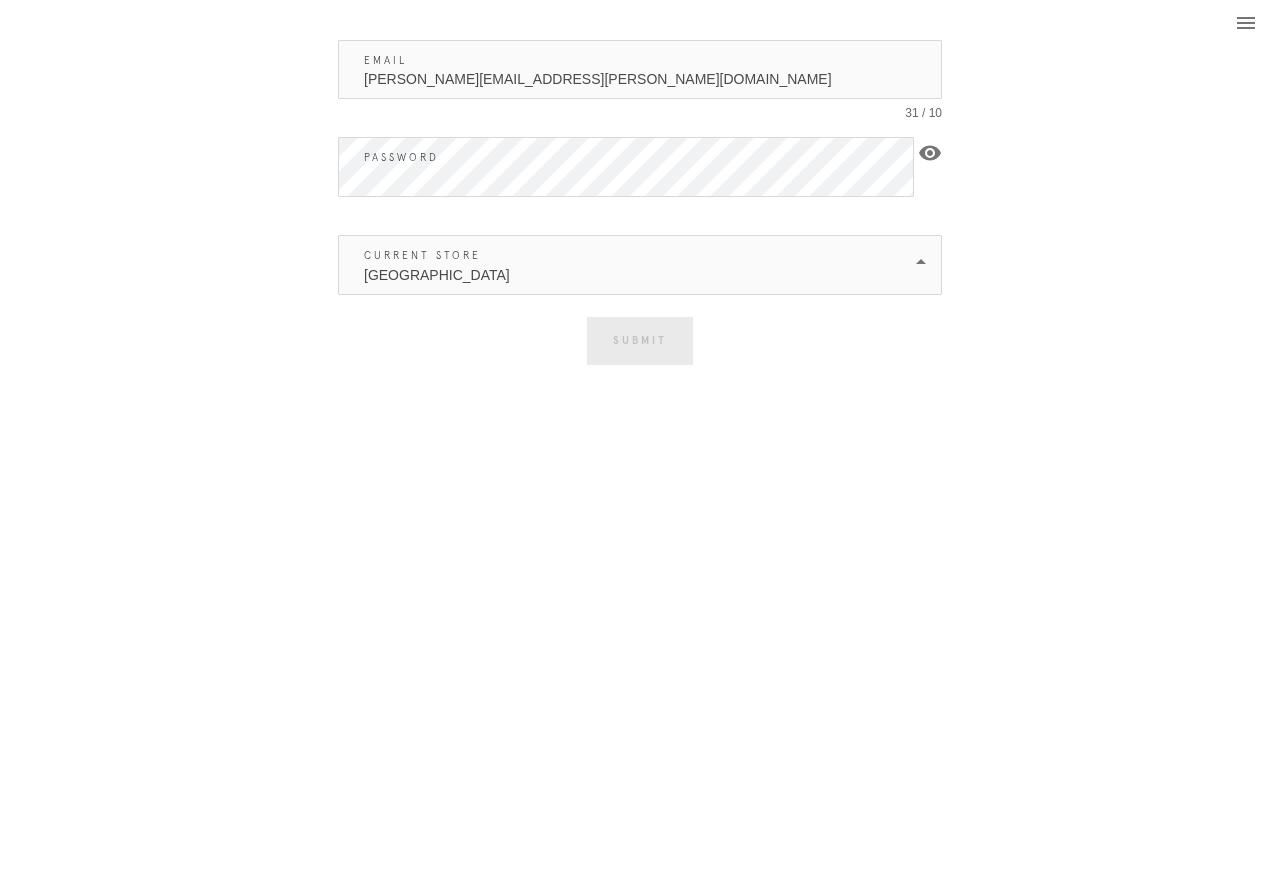 scroll, scrollTop: 18, scrollLeft: 0, axis: vertical 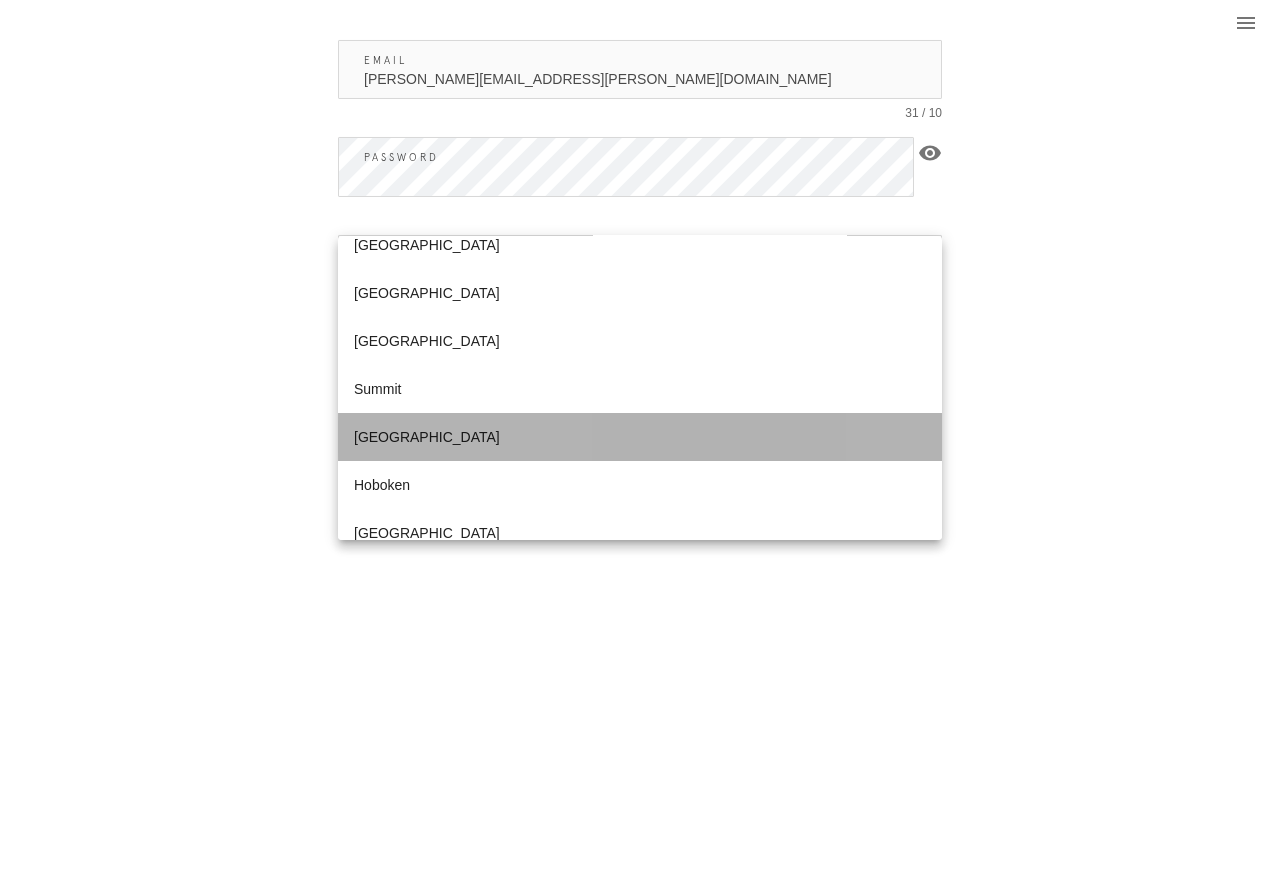 click on "[GEOGRAPHIC_DATA]" at bounding box center (640, 437) 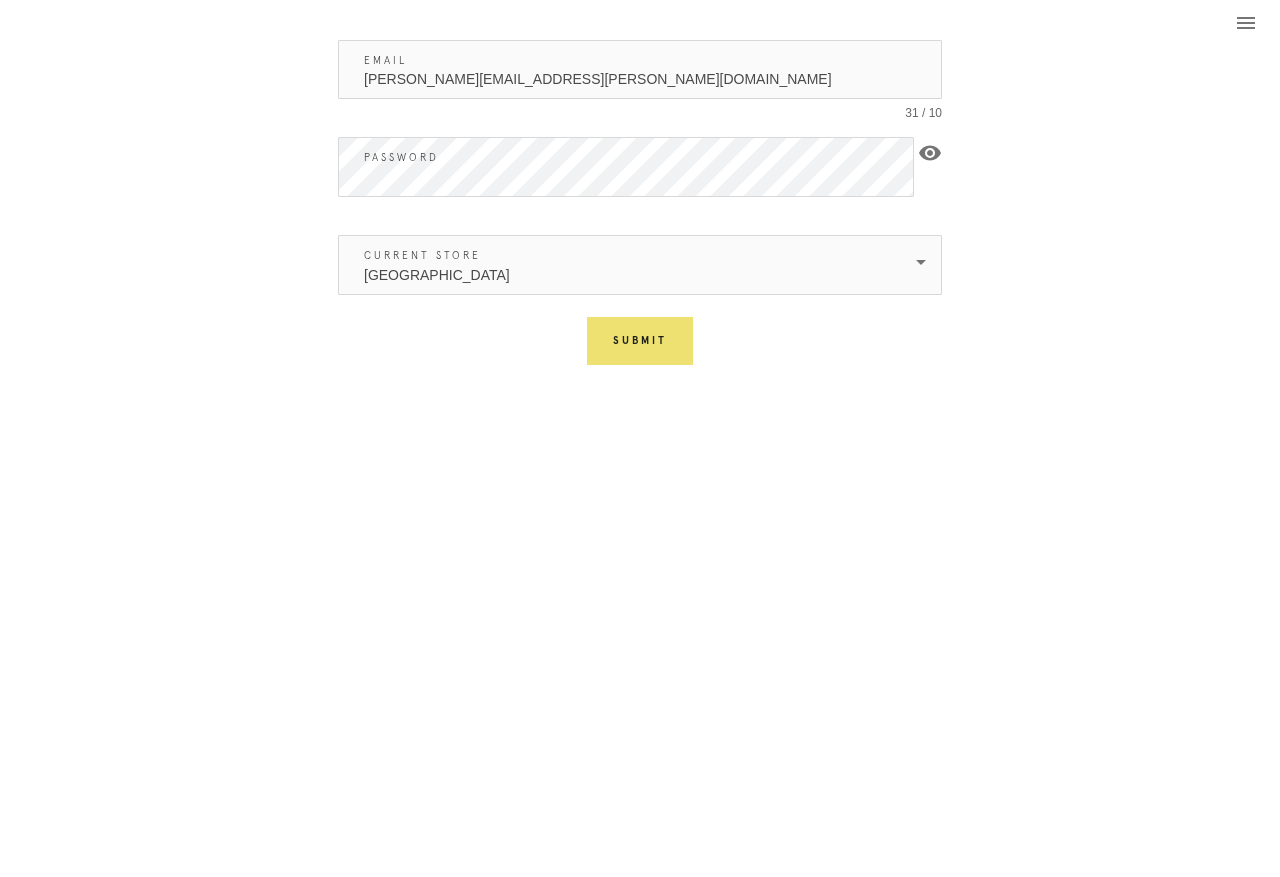 click on "Submit" at bounding box center [640, 341] 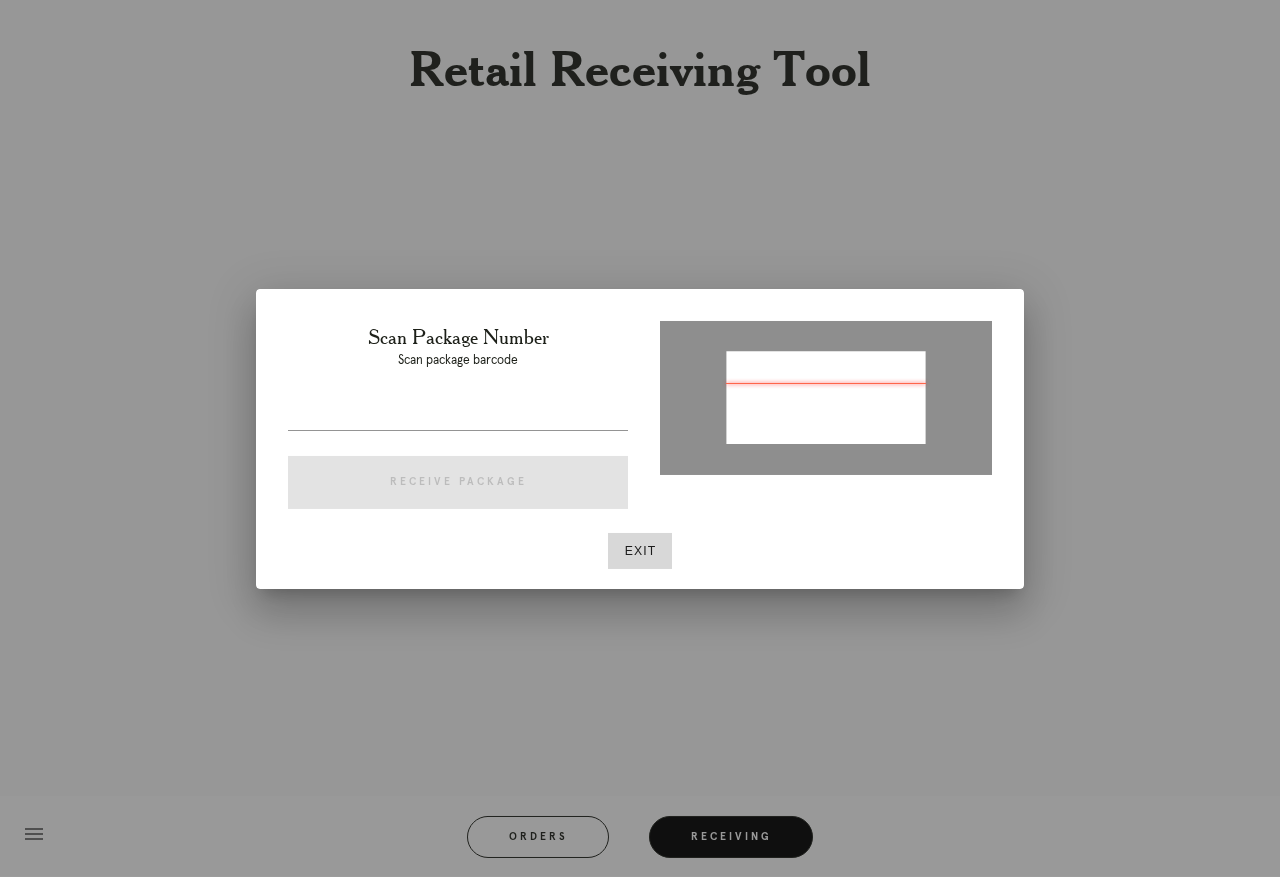 click at bounding box center [822, 421] 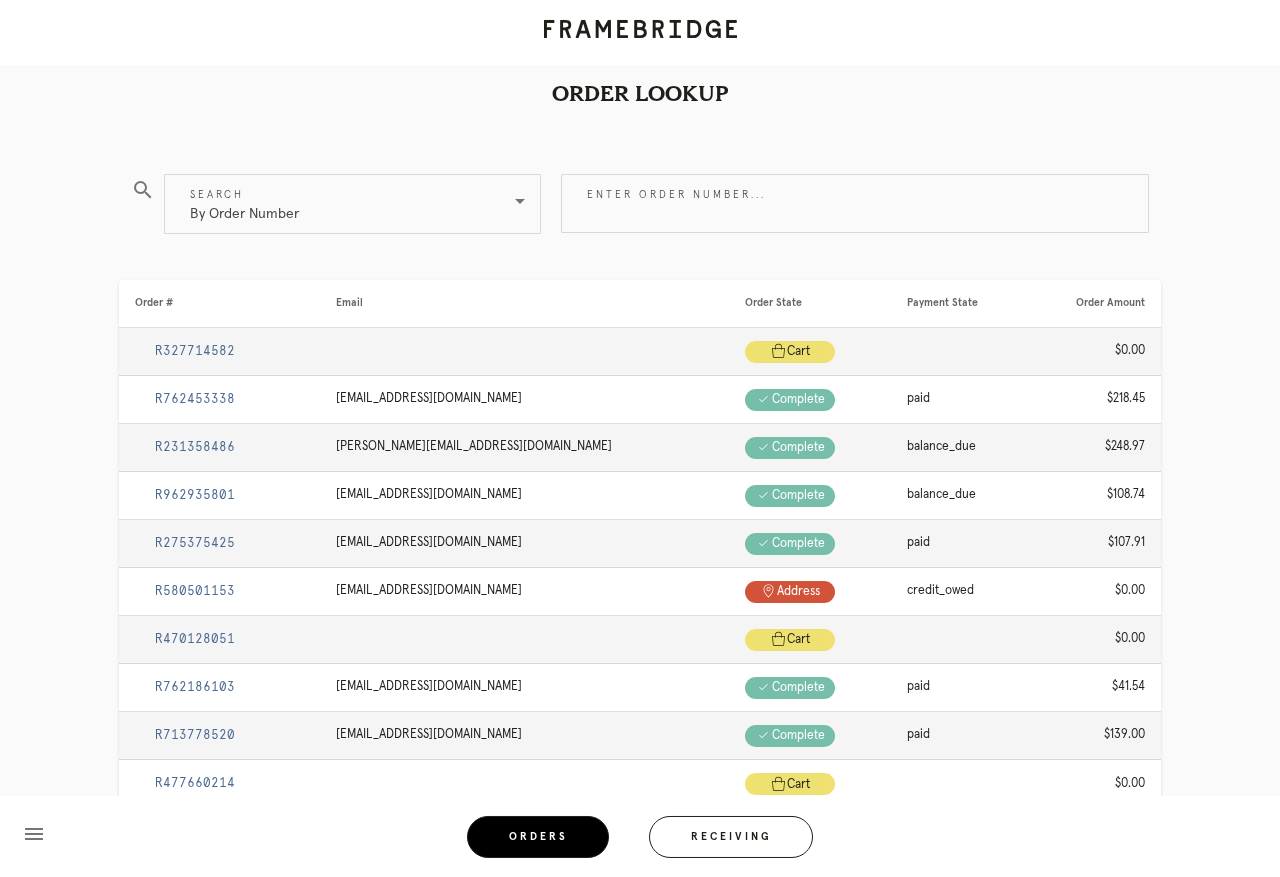 click on "Enter order number..." at bounding box center (855, 203) 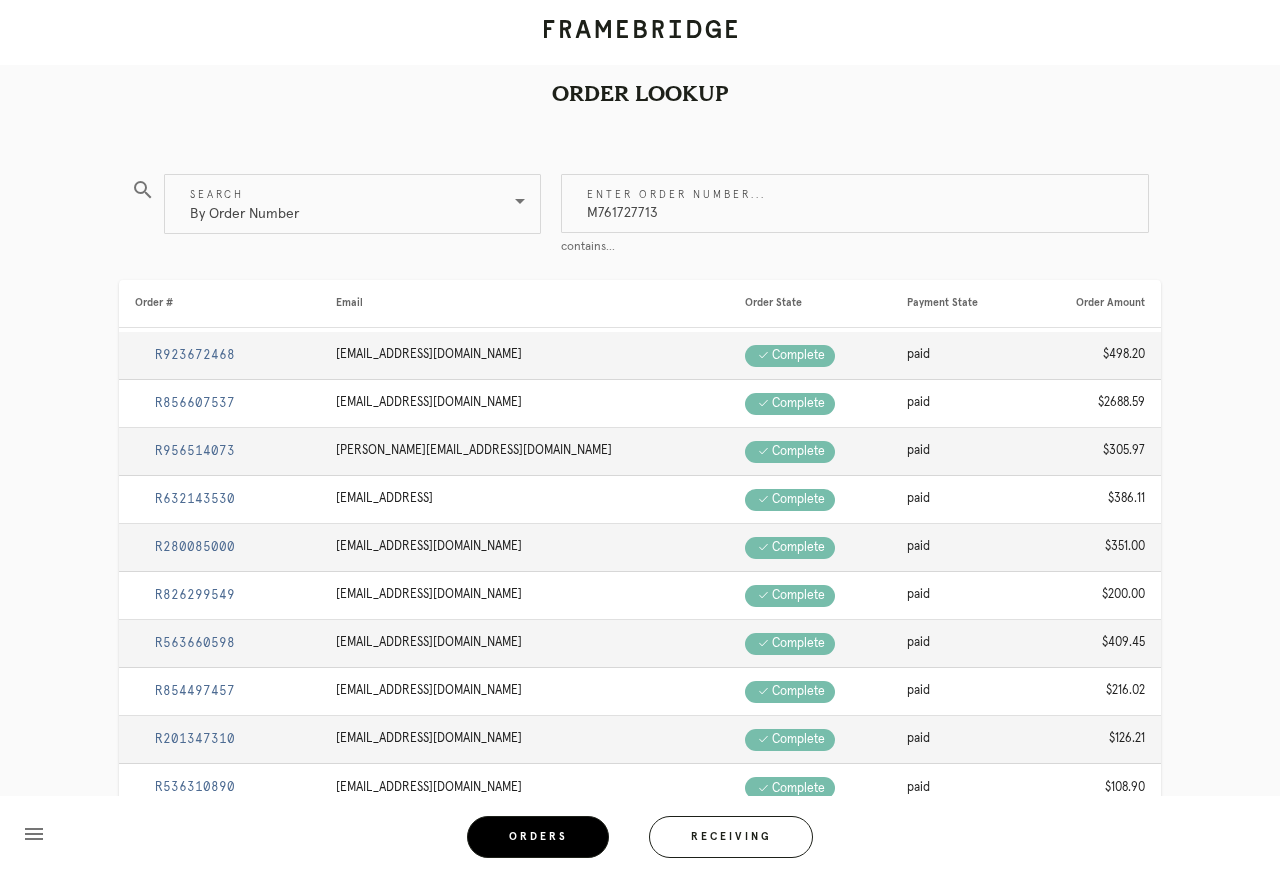 type on "M761727713" 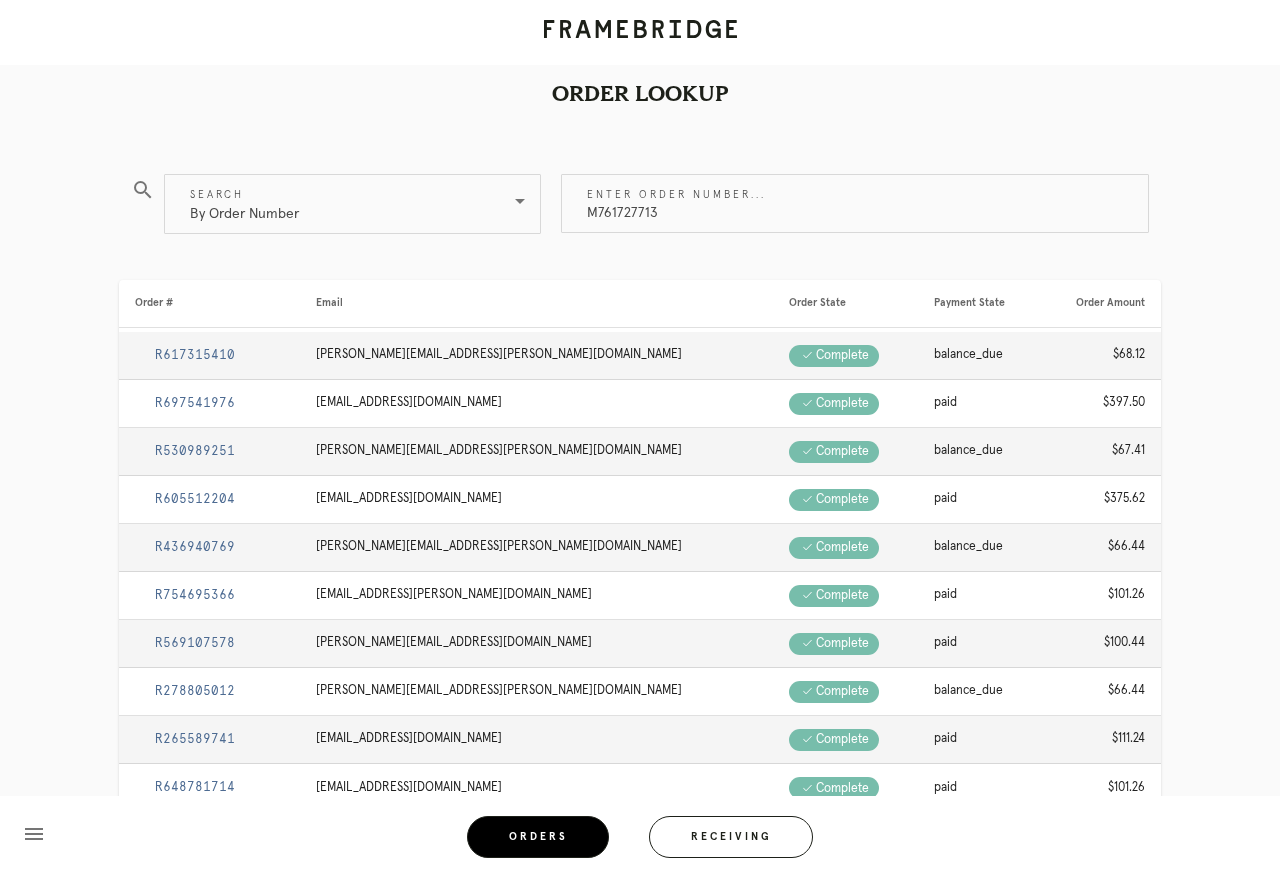 scroll, scrollTop: 18, scrollLeft: 0, axis: vertical 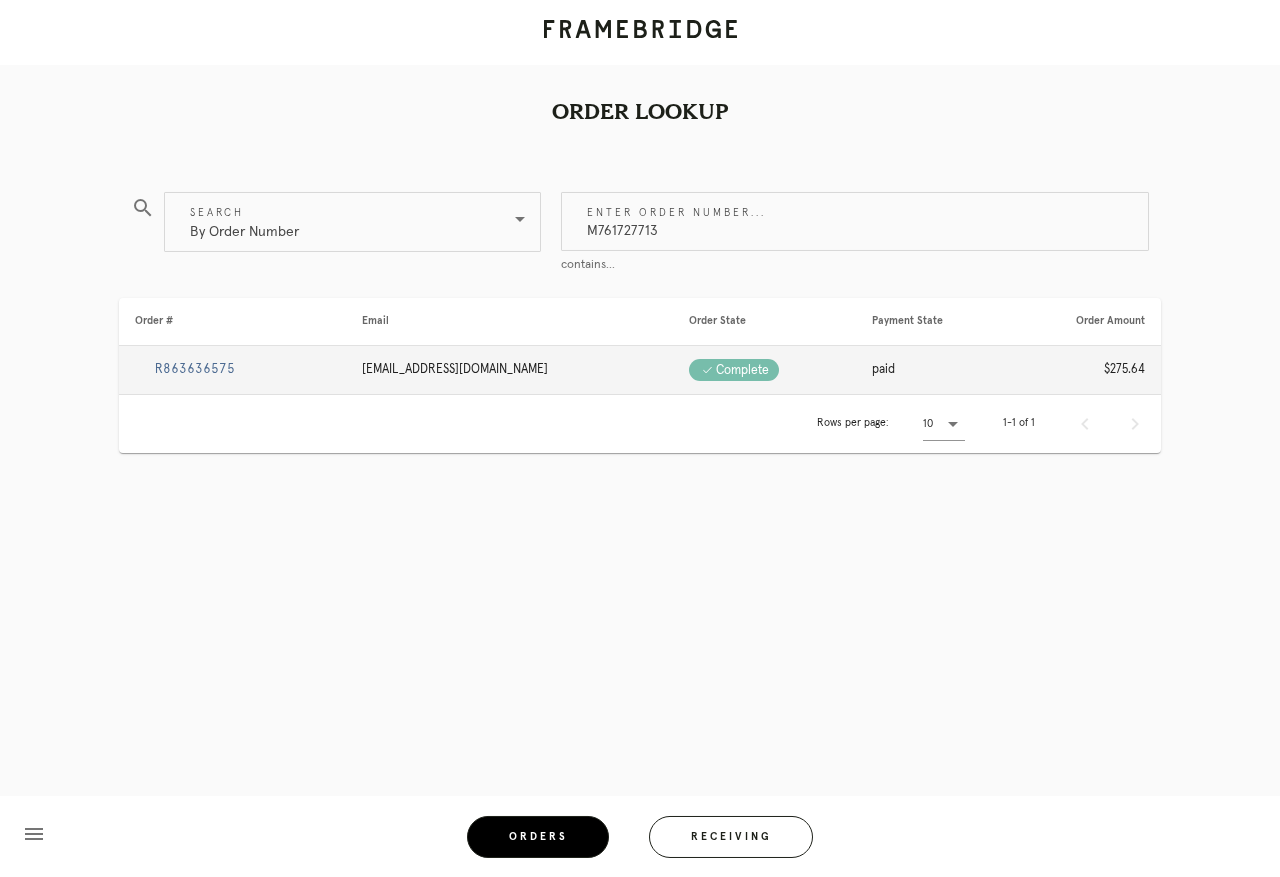 click on "R863636575" at bounding box center (195, 369) 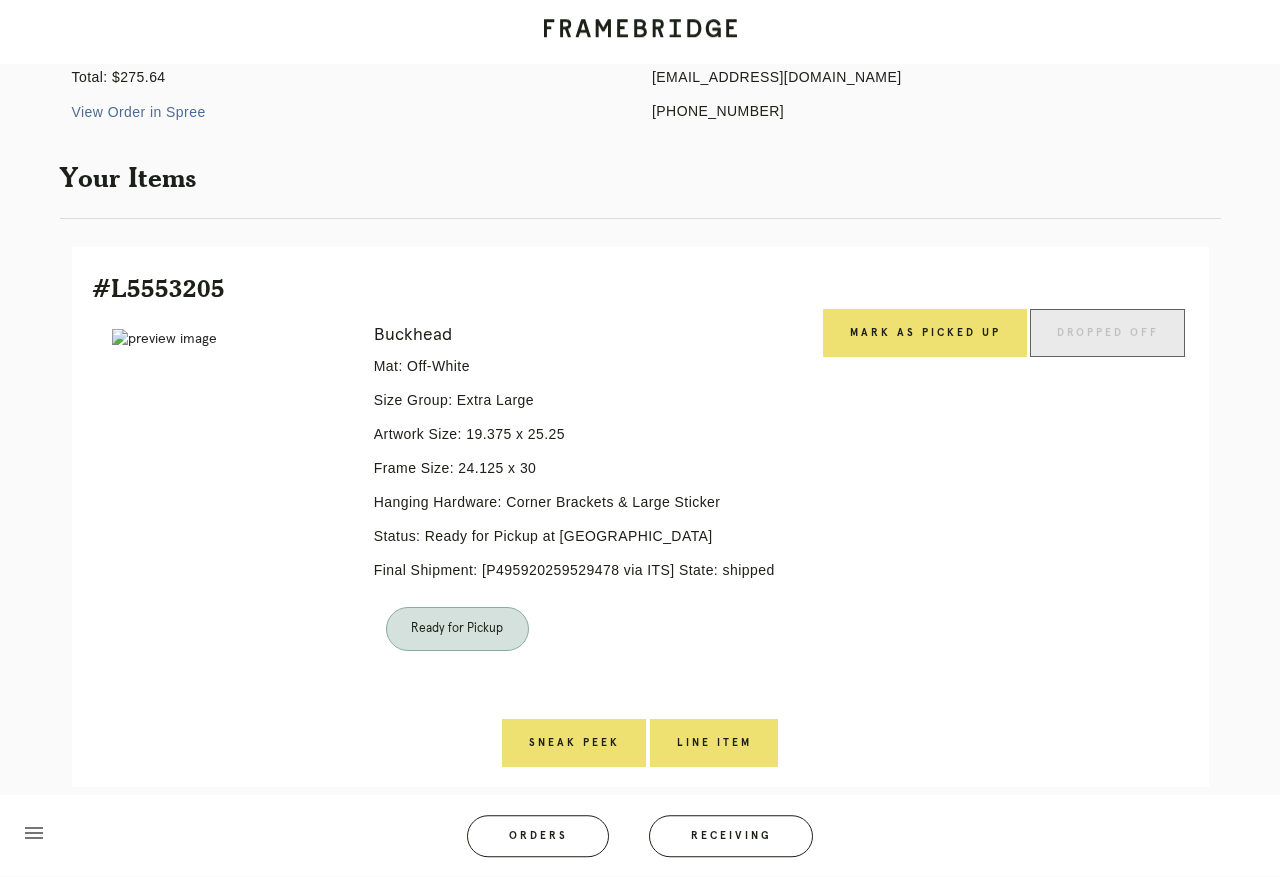 scroll, scrollTop: 285, scrollLeft: 0, axis: vertical 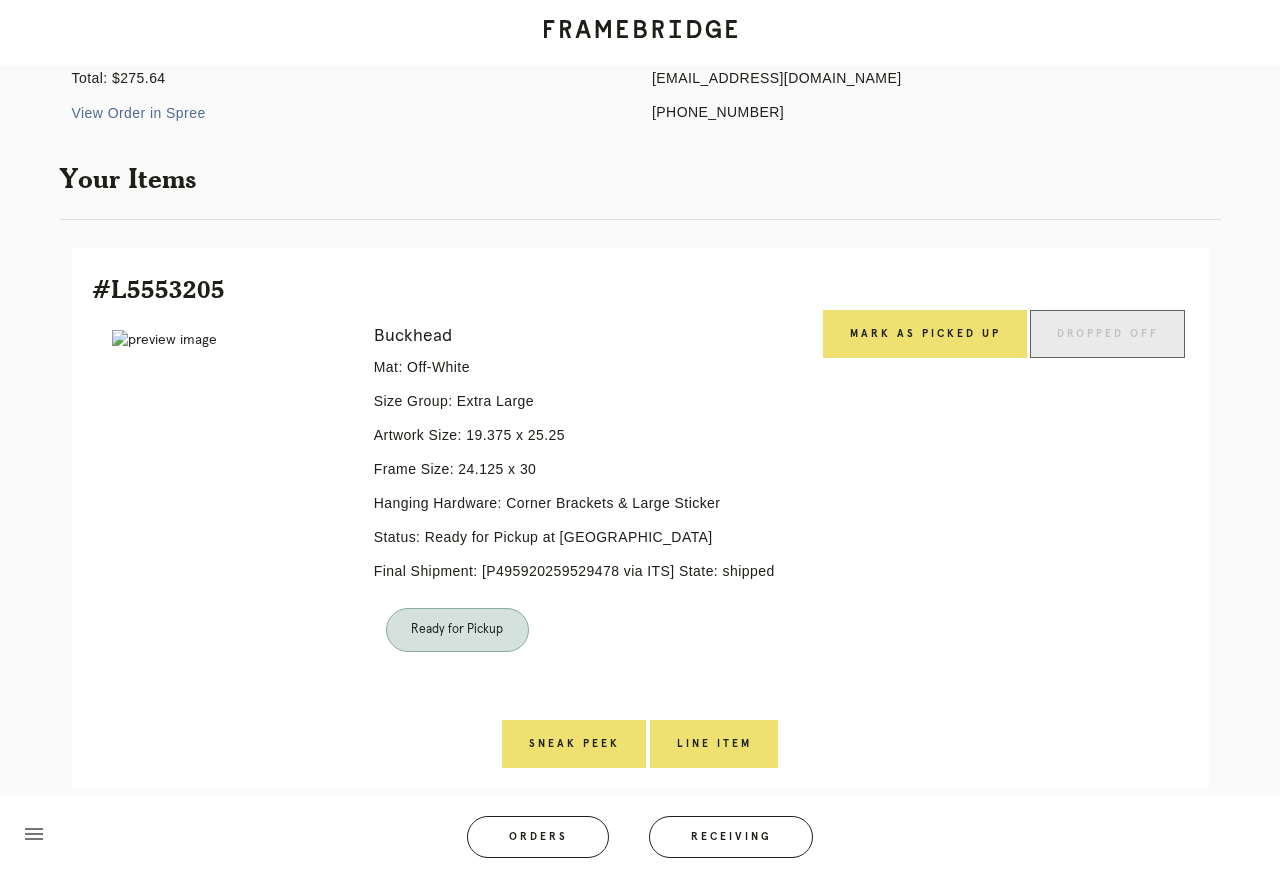 click on "Mark as Picked Up" at bounding box center (925, 334) 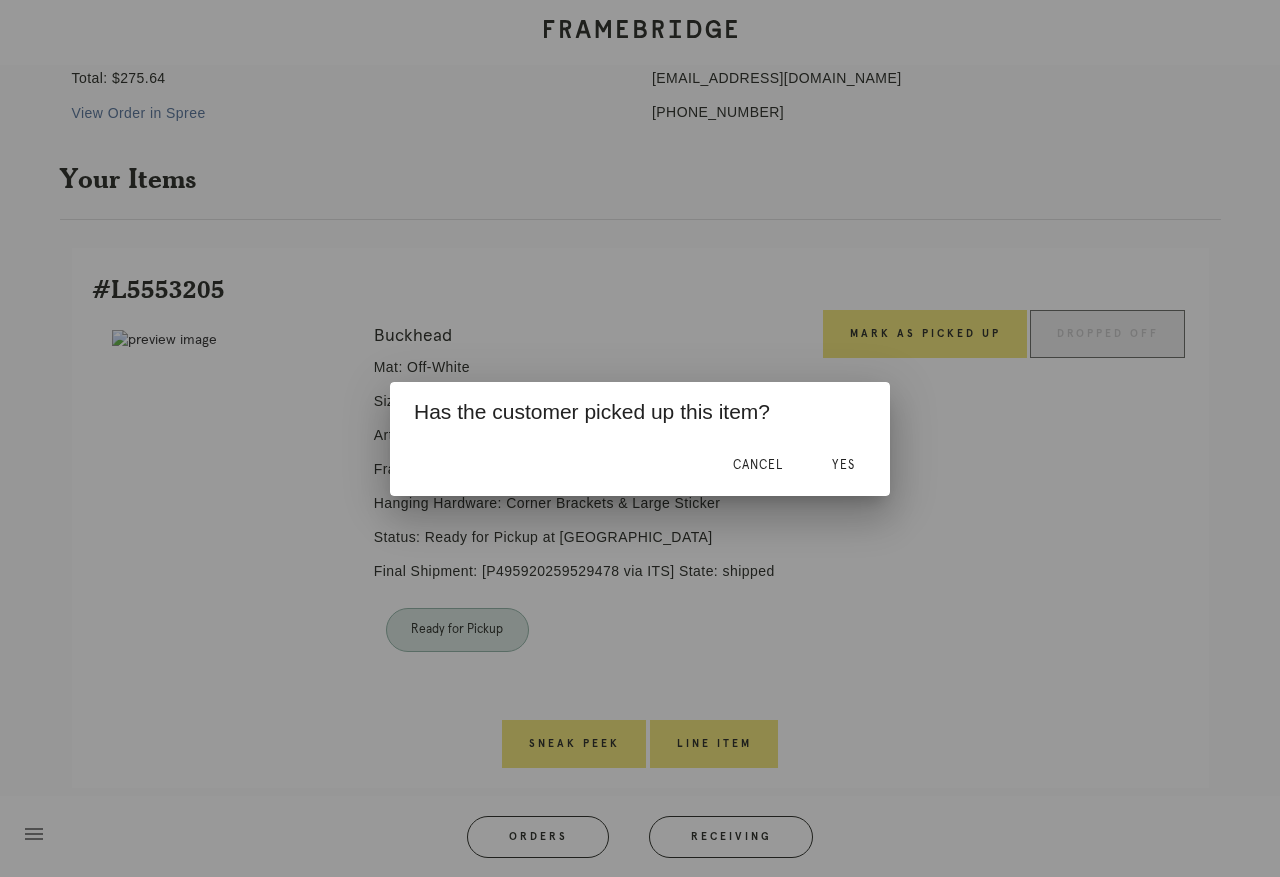 click on "Yes" at bounding box center [843, 465] 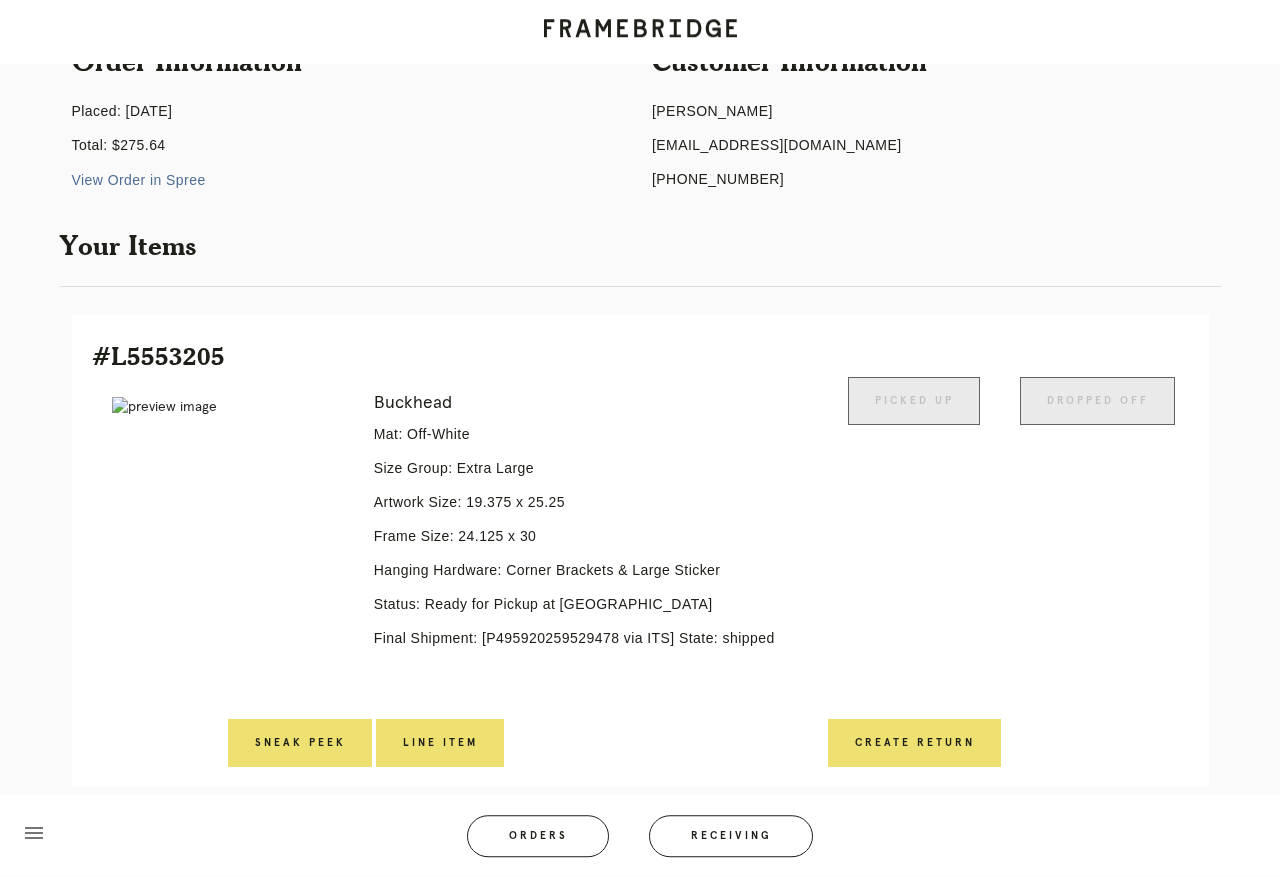 scroll, scrollTop: 217, scrollLeft: 0, axis: vertical 